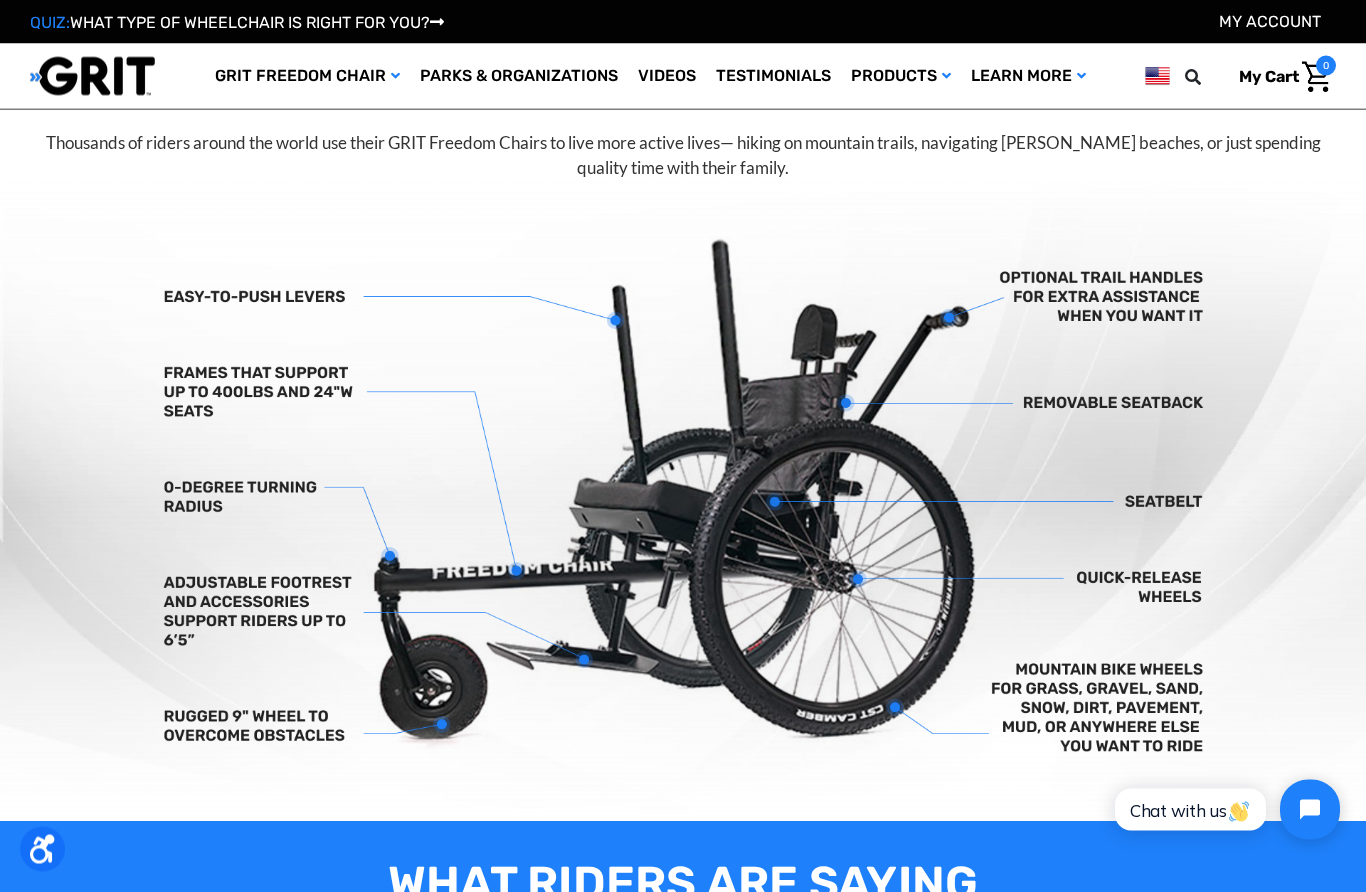 scroll, scrollTop: 491, scrollLeft: 0, axis: vertical 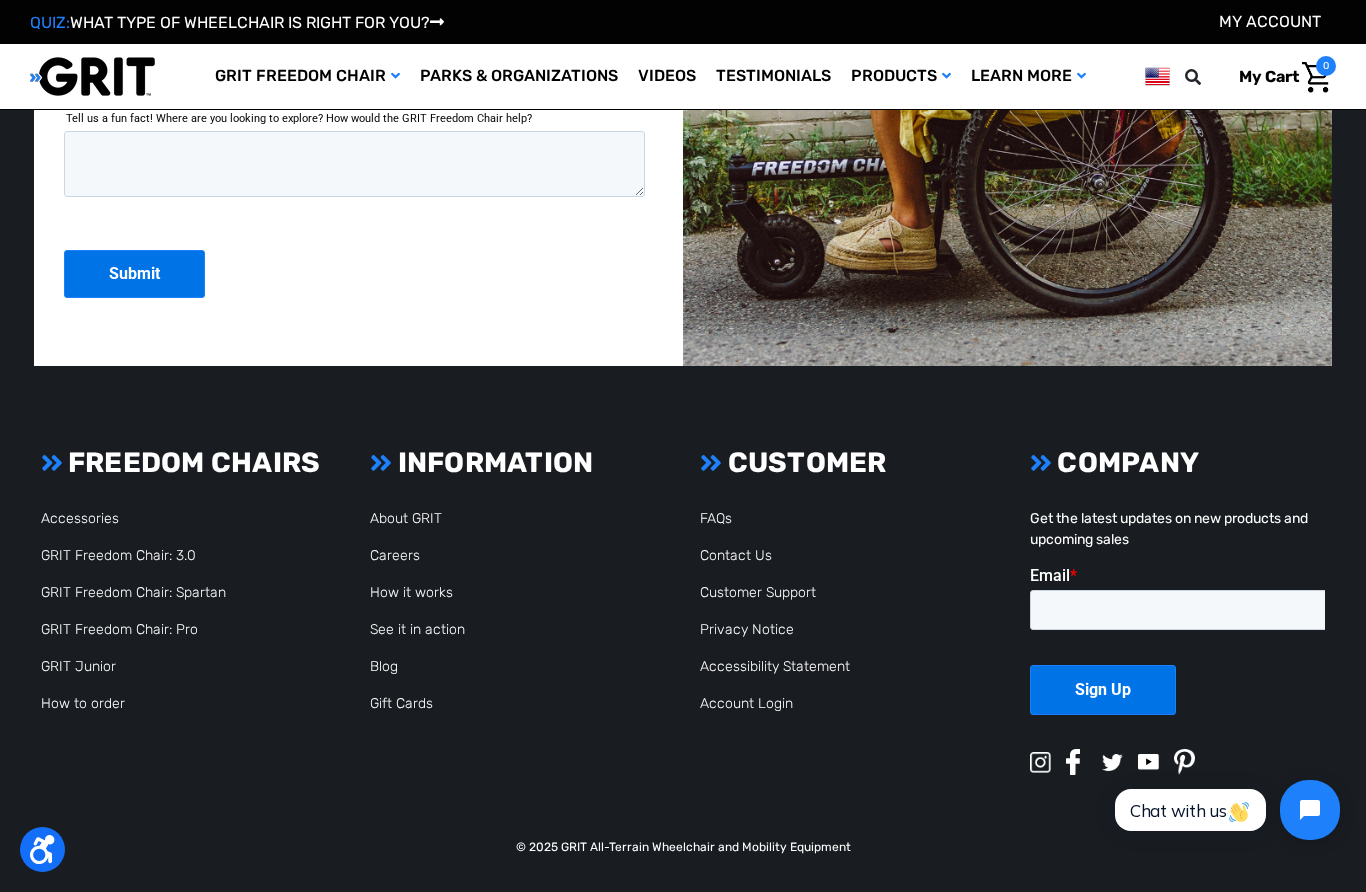 click on "GRIT Freedom Chair: 3.0" at bounding box center [118, 555] 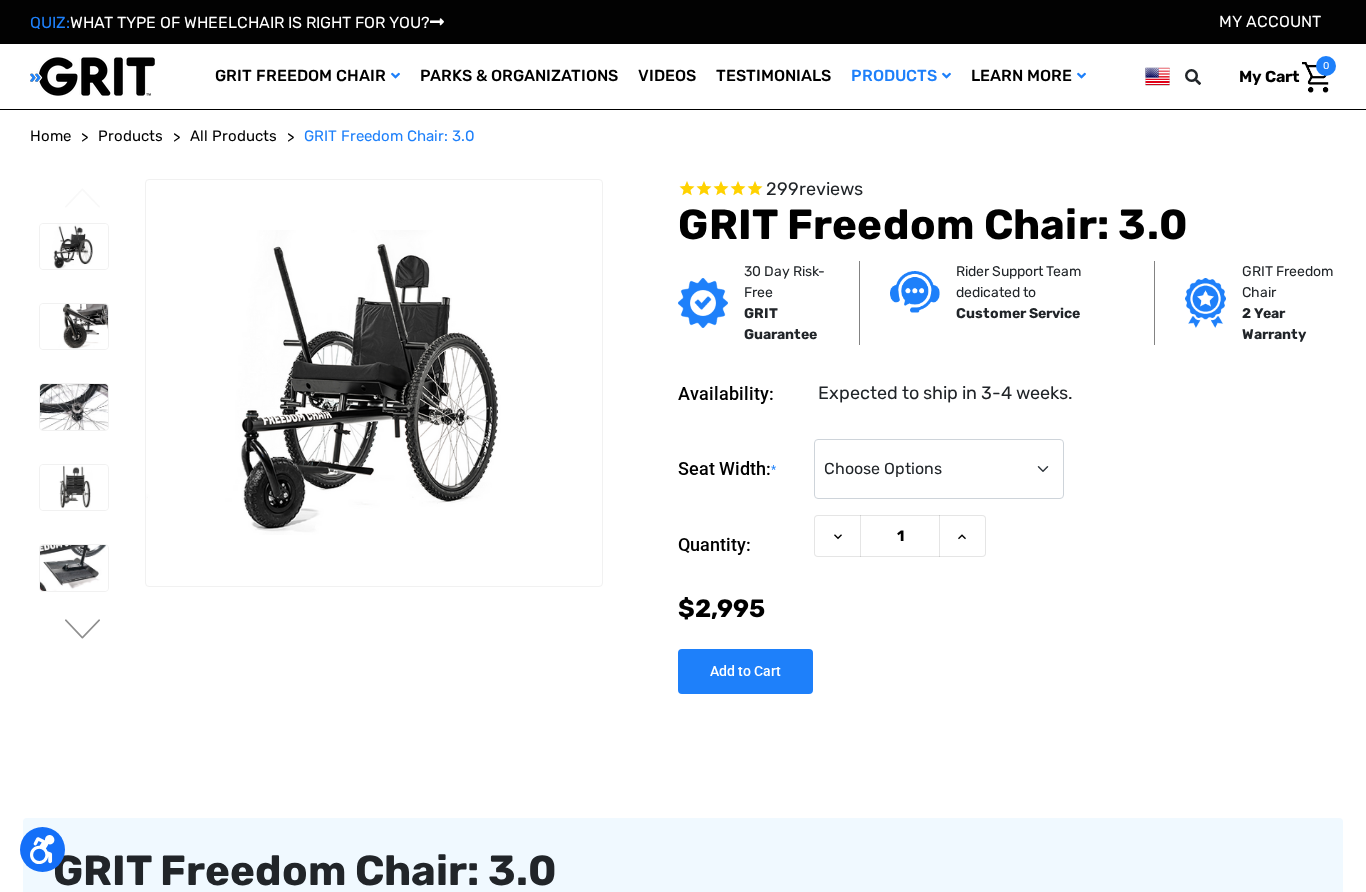scroll, scrollTop: 0, scrollLeft: 0, axis: both 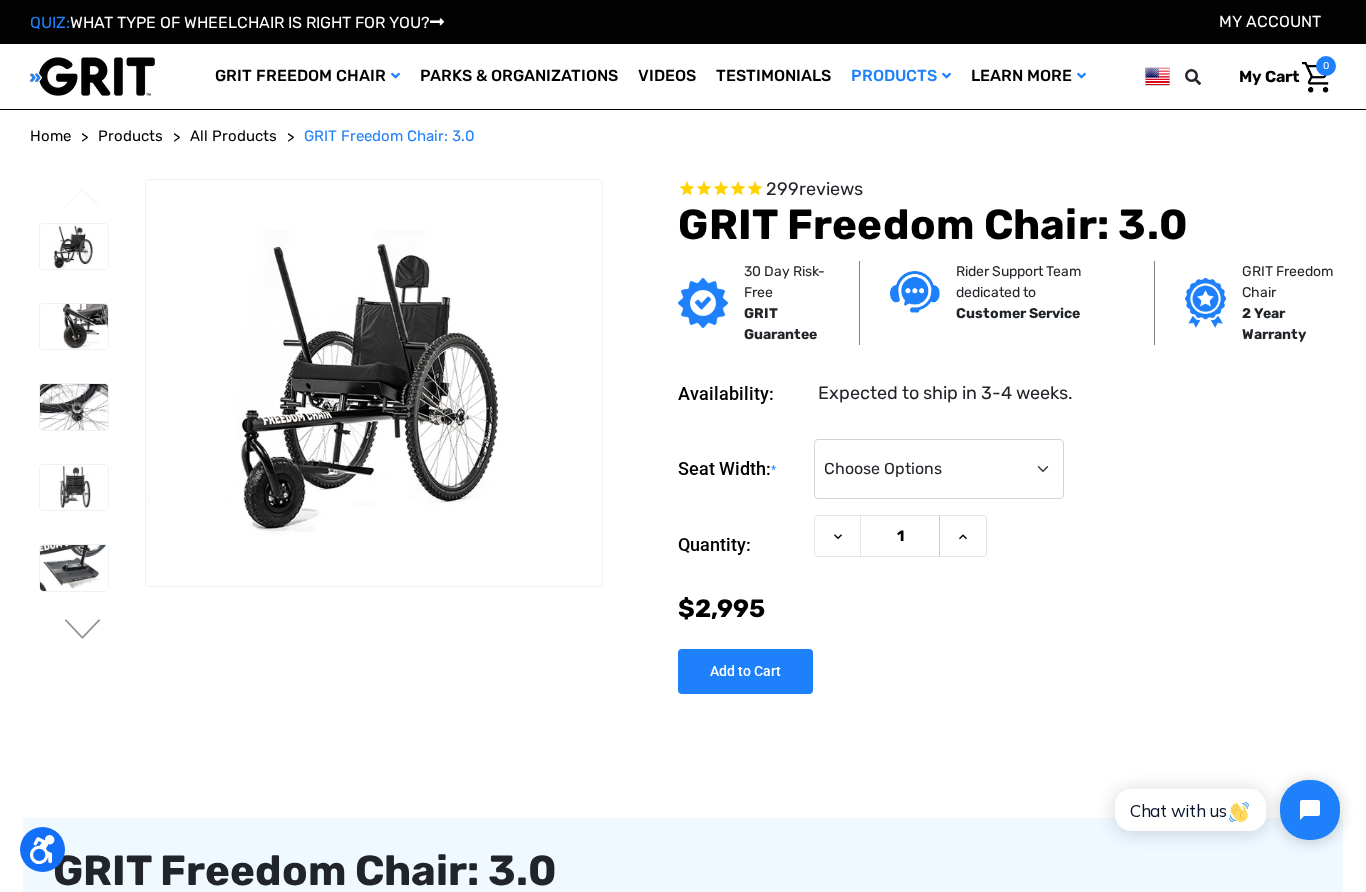 click at bounding box center (74, 246) 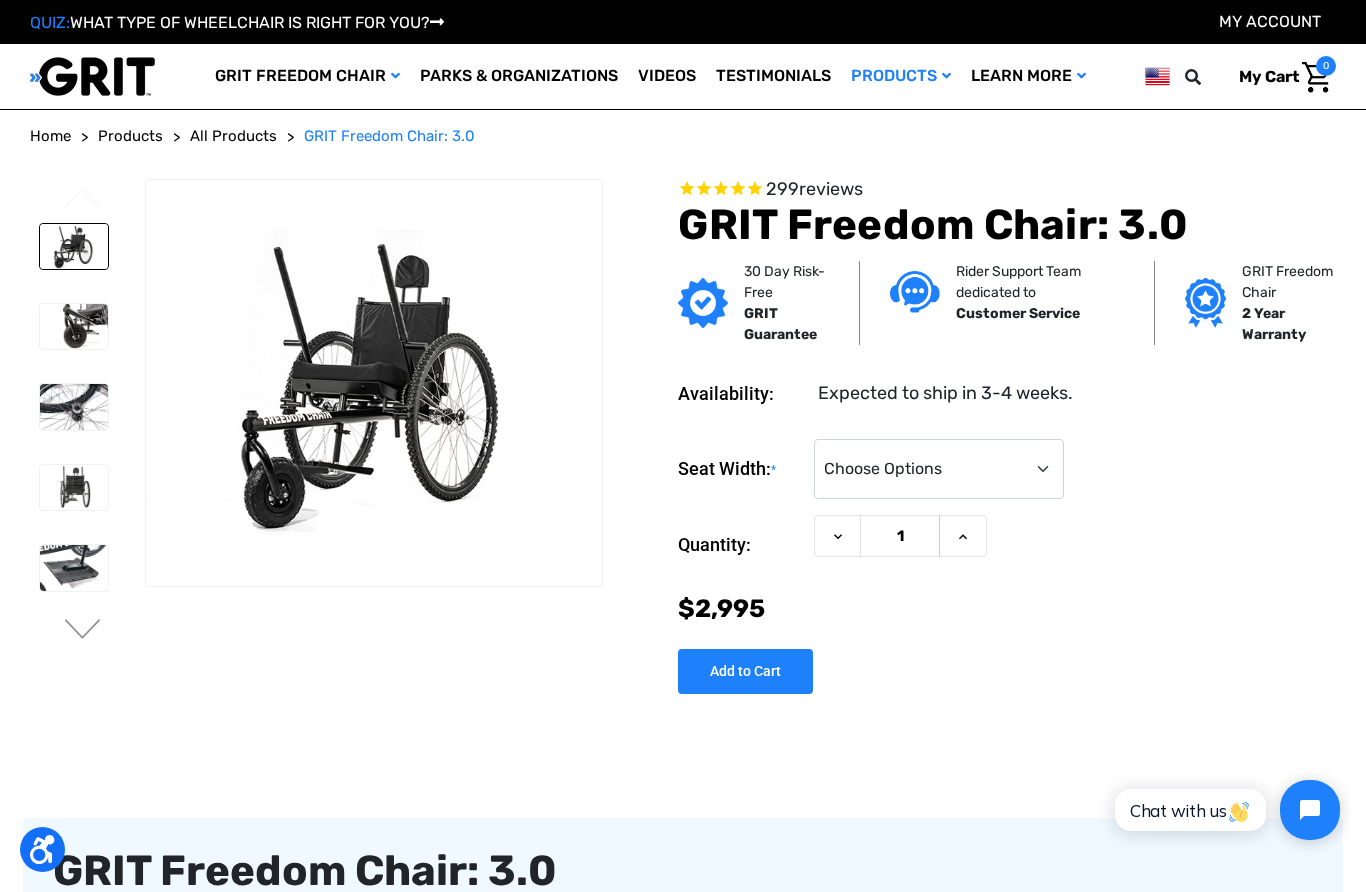 click at bounding box center (74, 326) 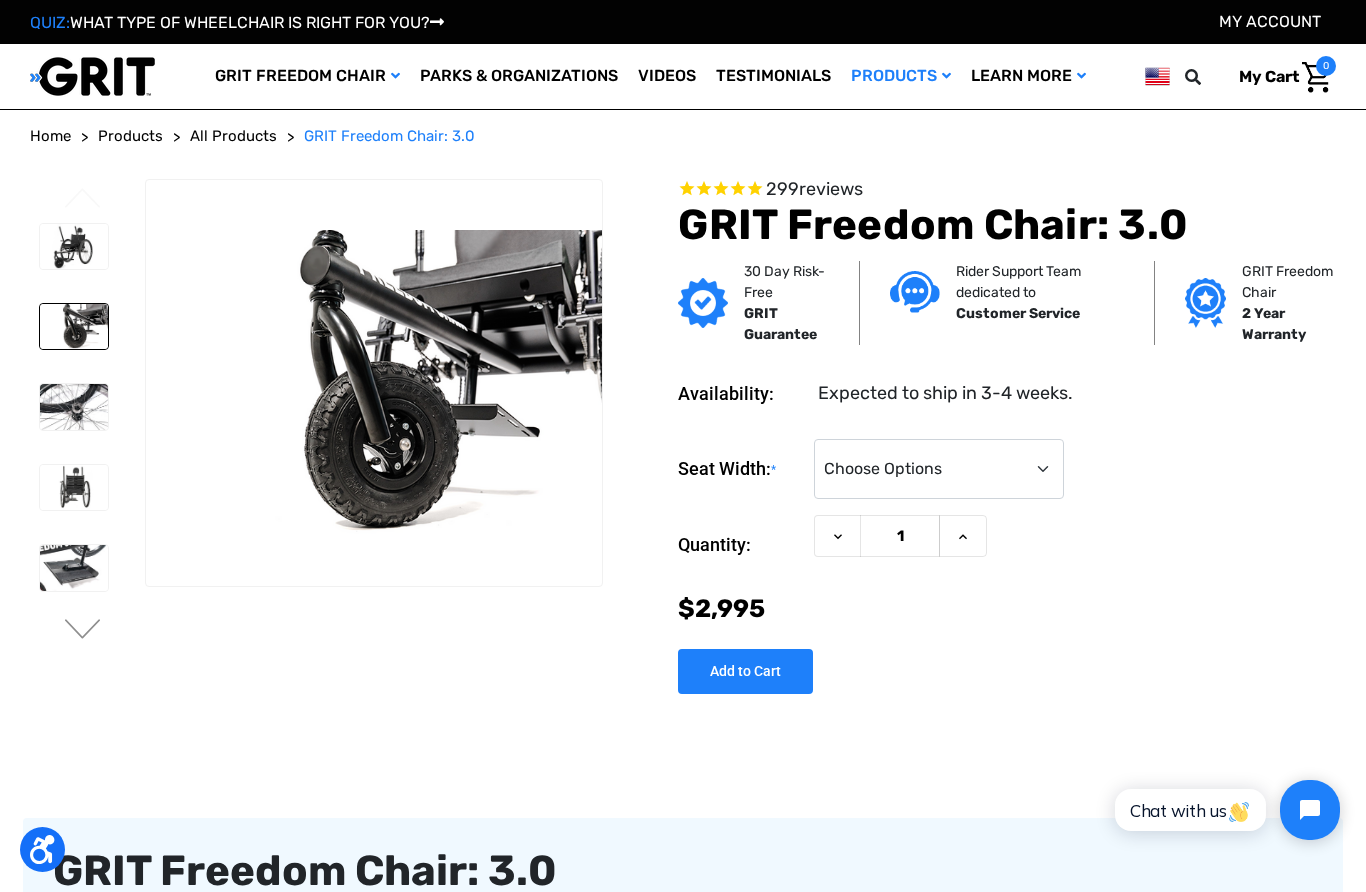 click at bounding box center [74, 406] 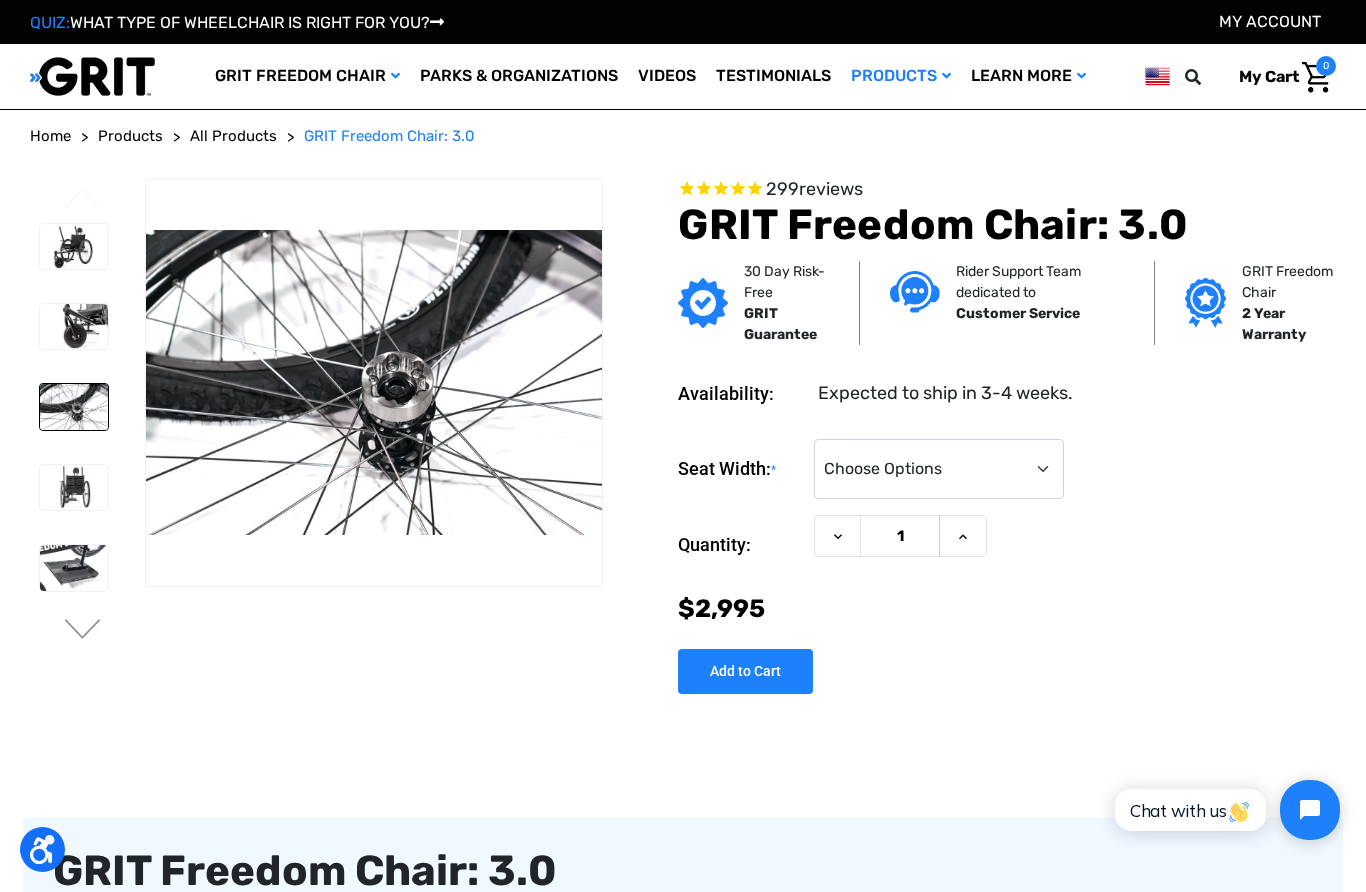 click at bounding box center (74, 487) 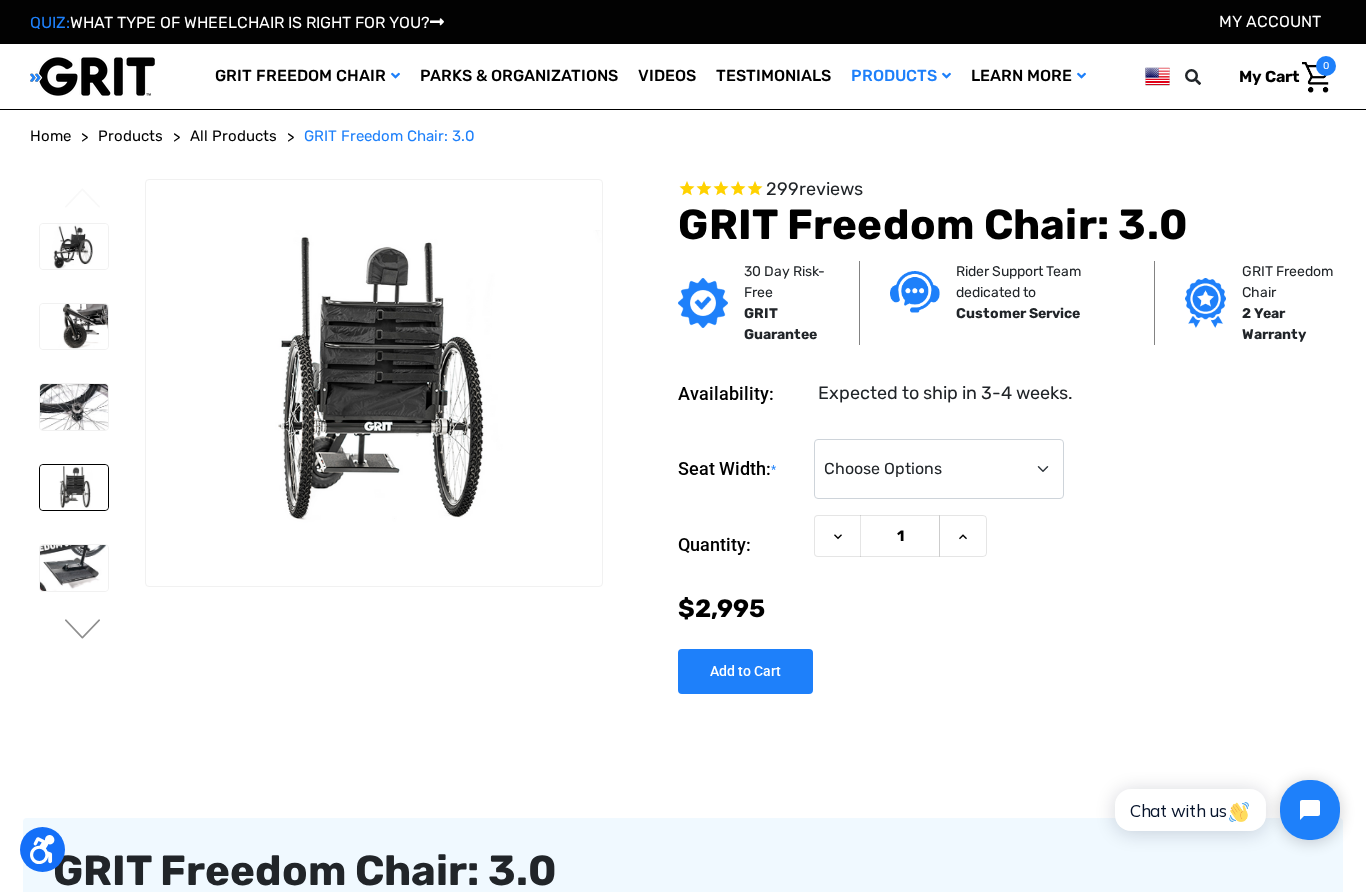 click at bounding box center [74, 567] 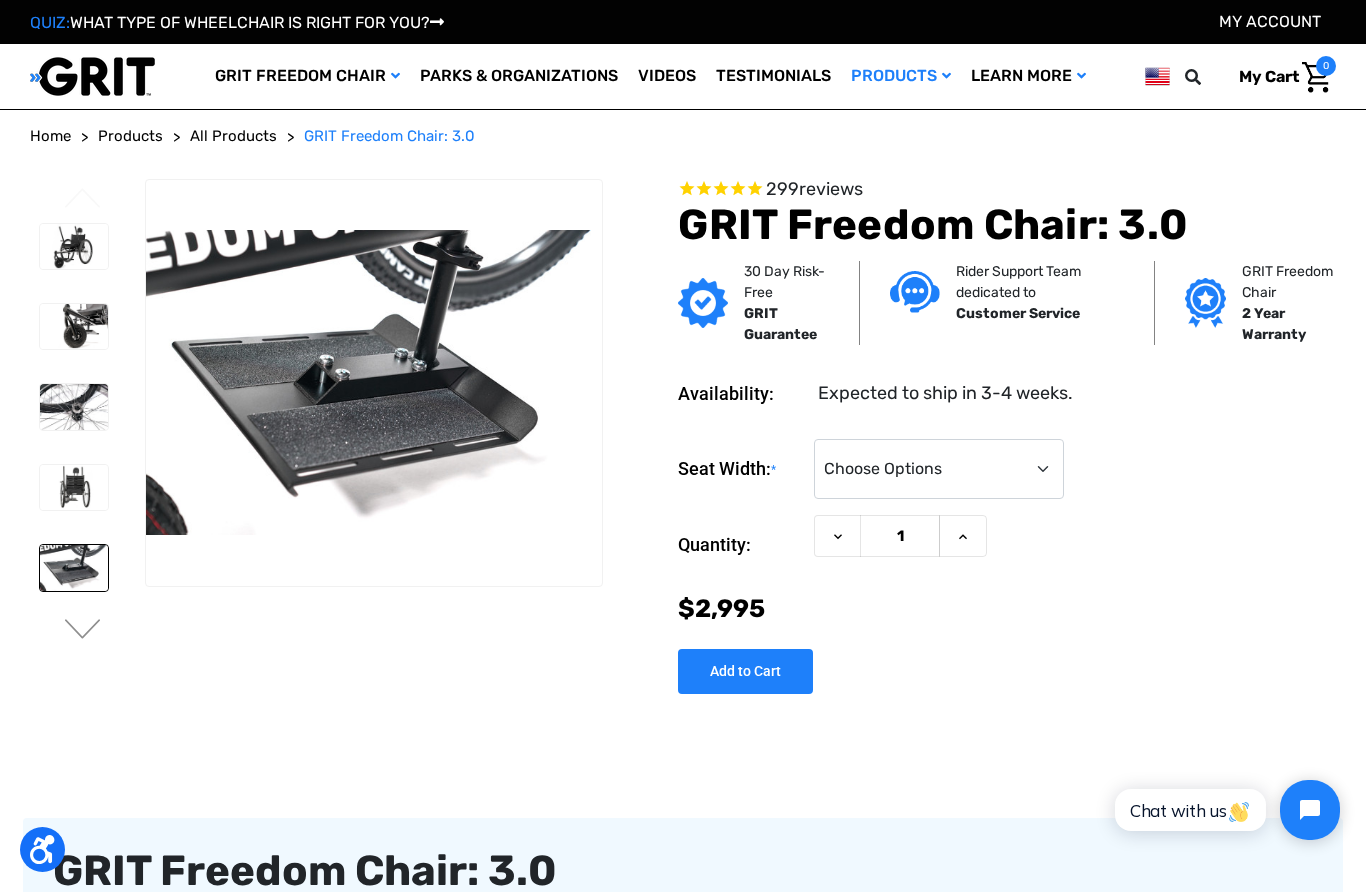 click at bounding box center (74, 326) 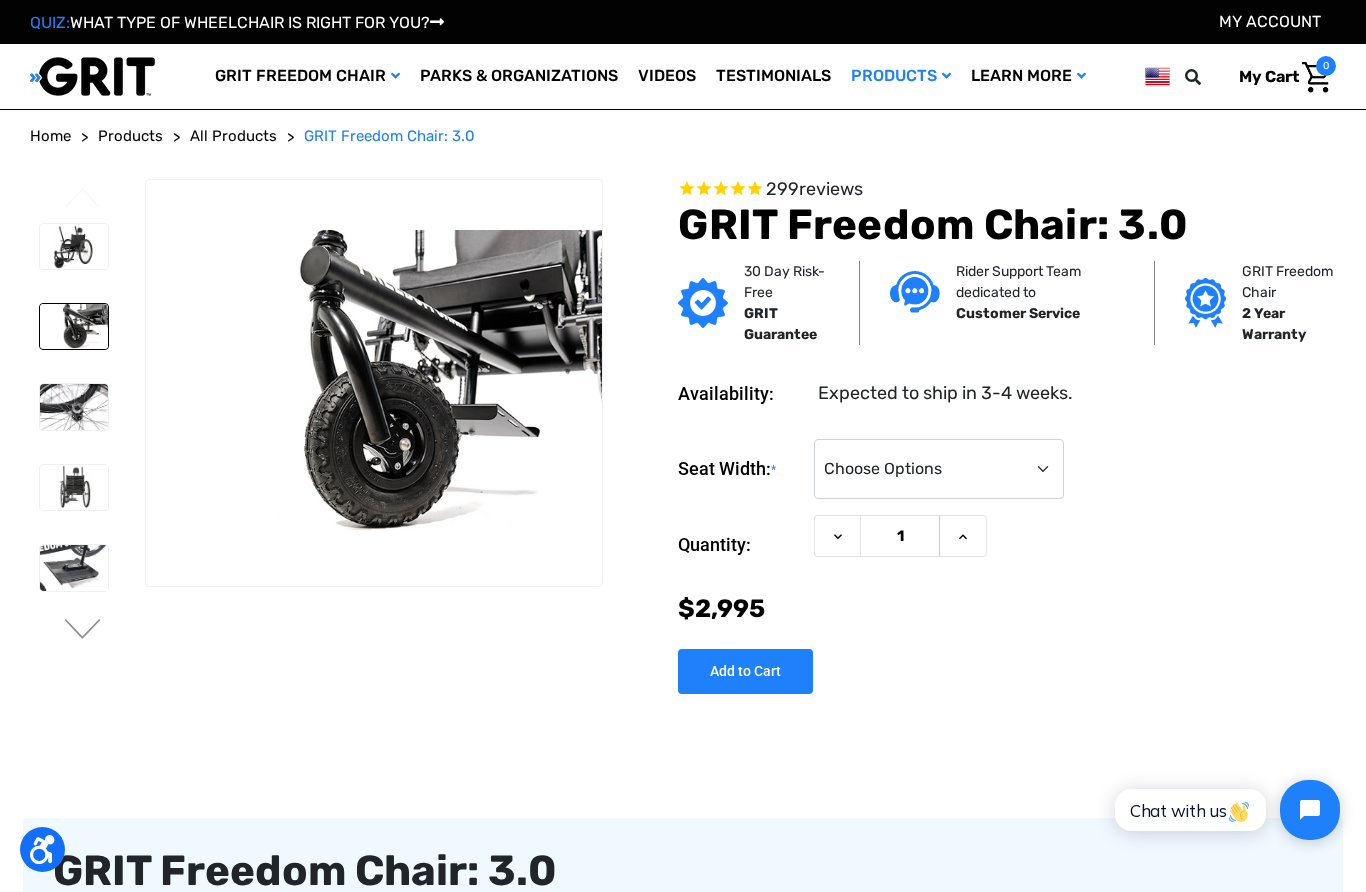scroll, scrollTop: 0, scrollLeft: 0, axis: both 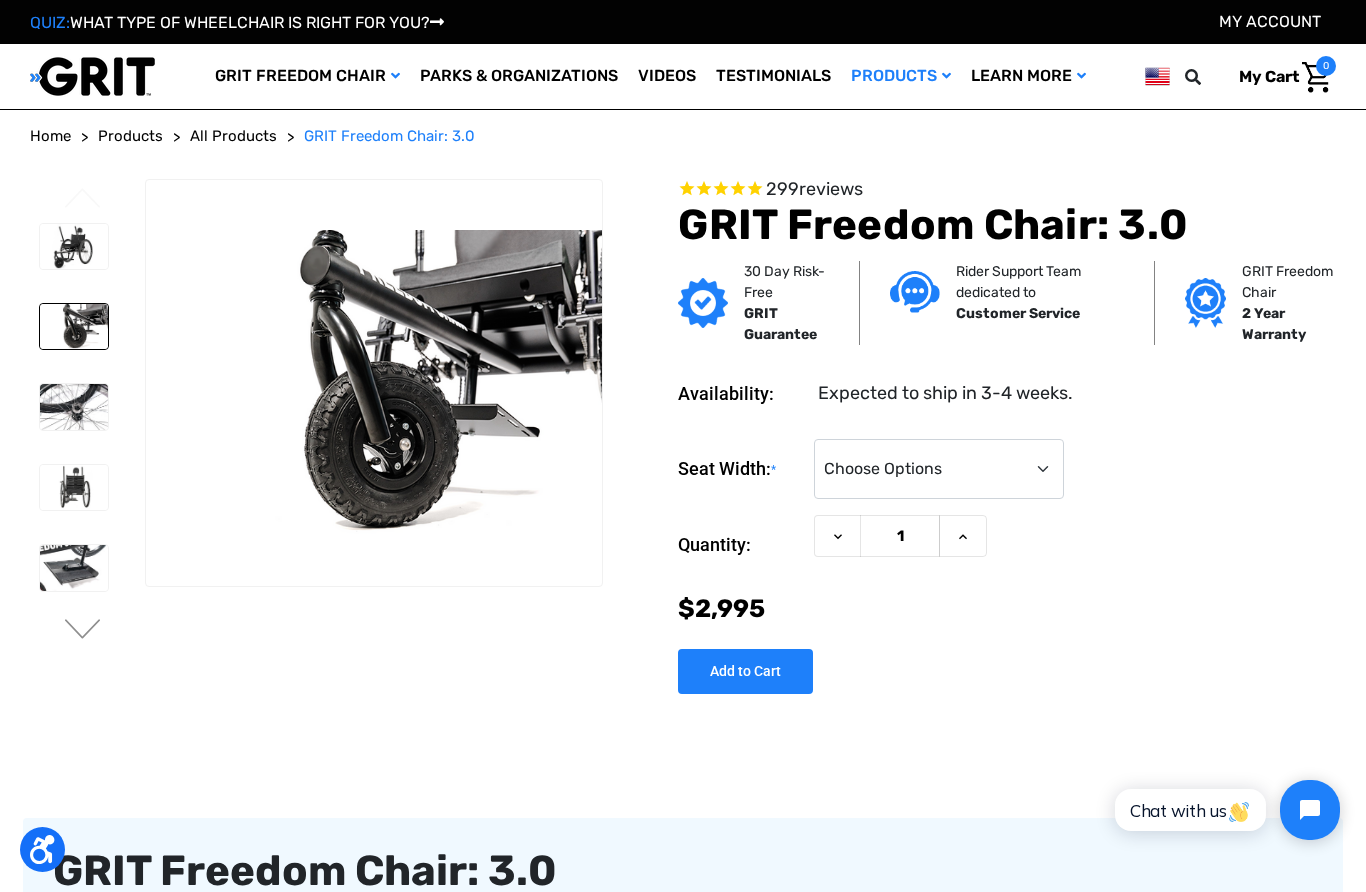 click at bounding box center (74, 246) 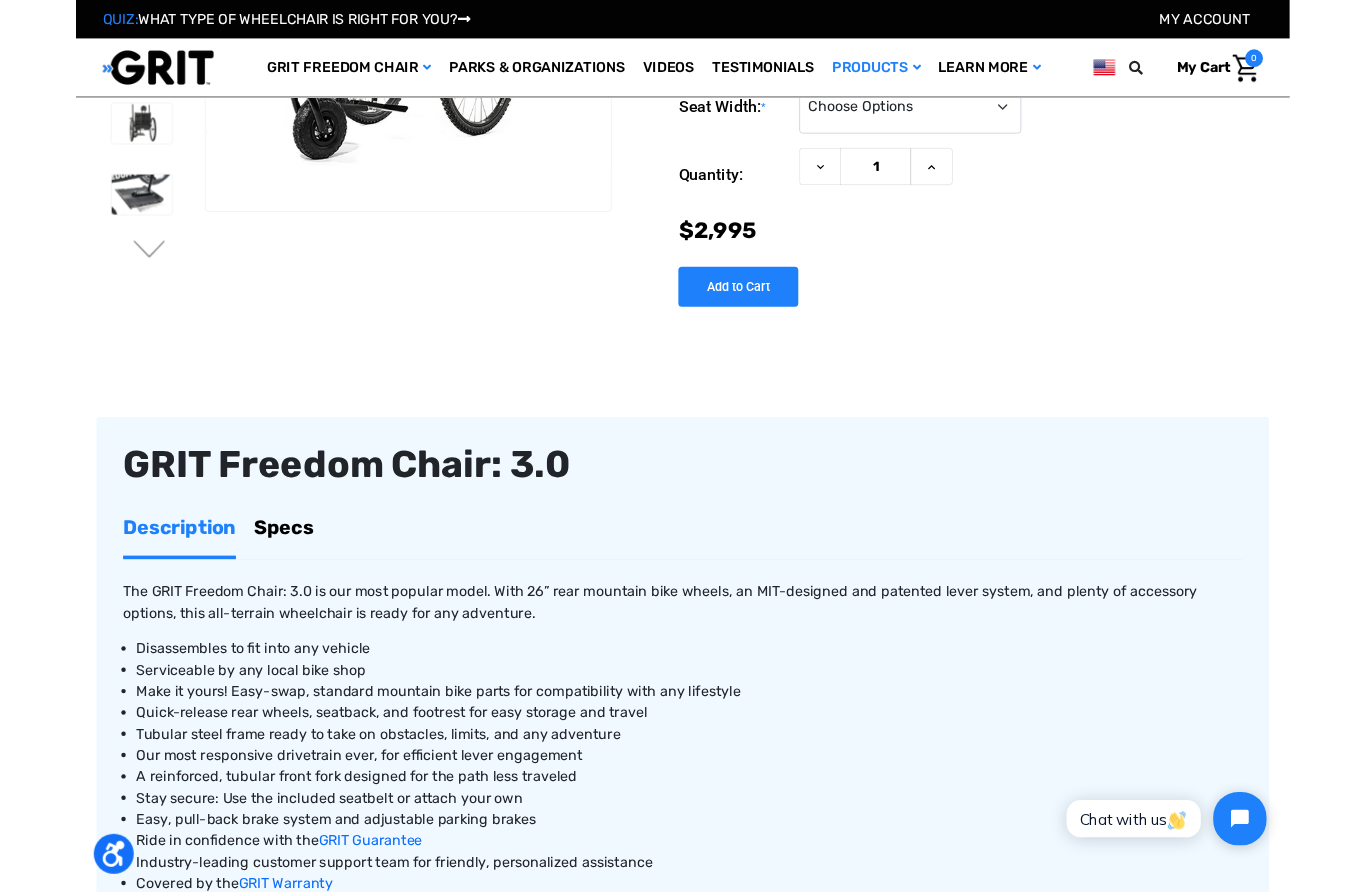 scroll, scrollTop: 0, scrollLeft: 0, axis: both 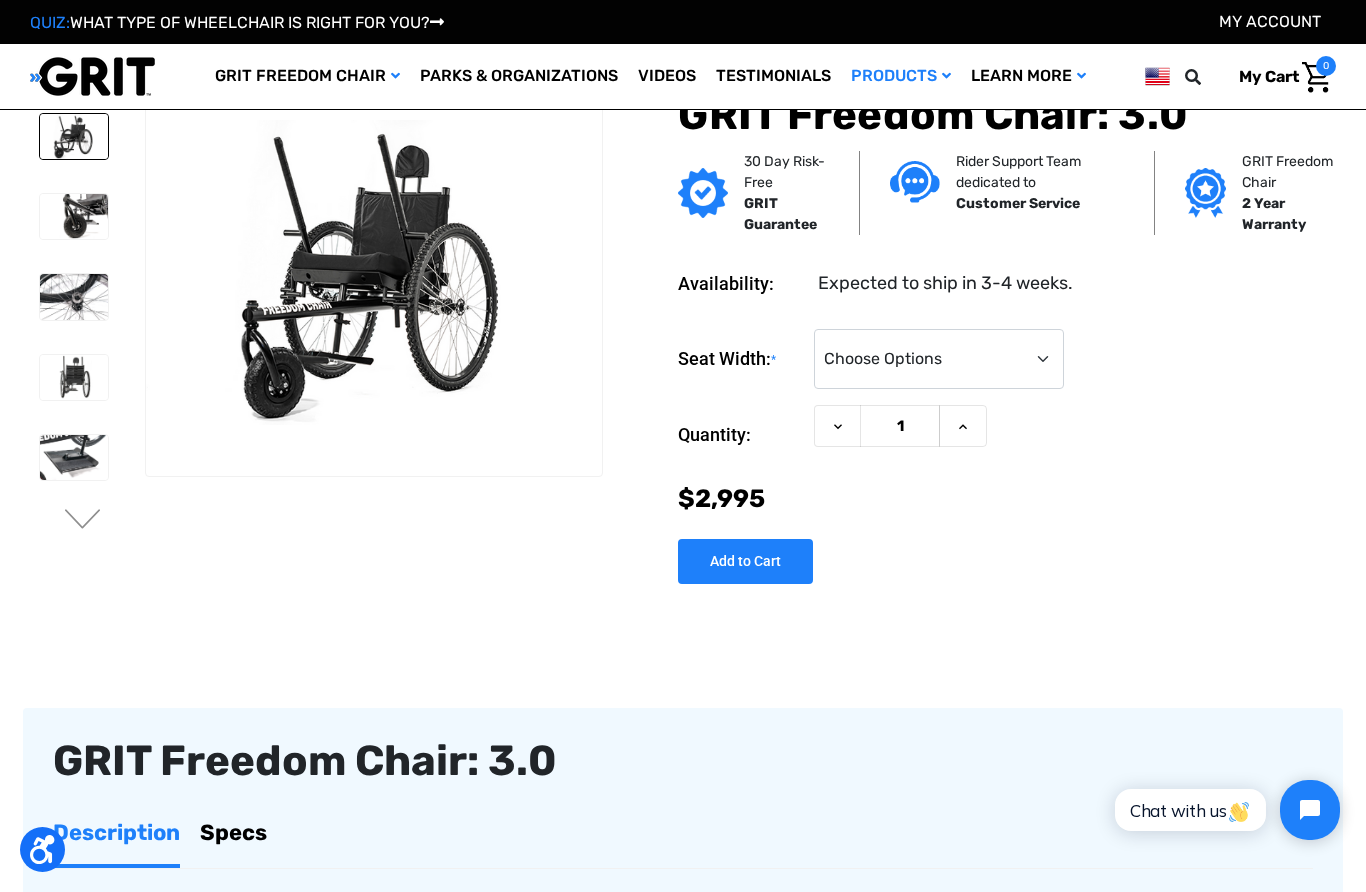 click at bounding box center [0, 0] 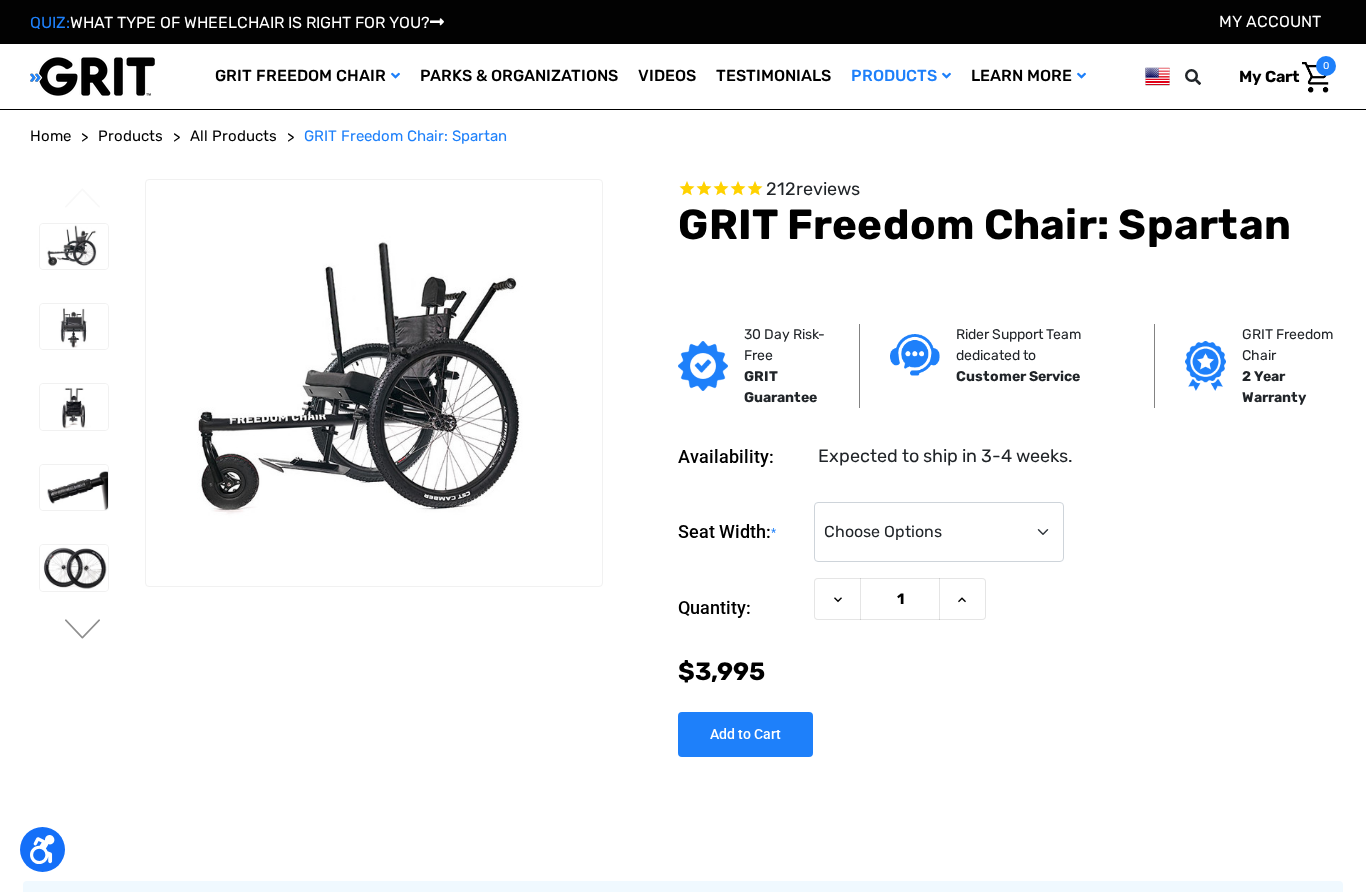 scroll, scrollTop: 0, scrollLeft: 0, axis: both 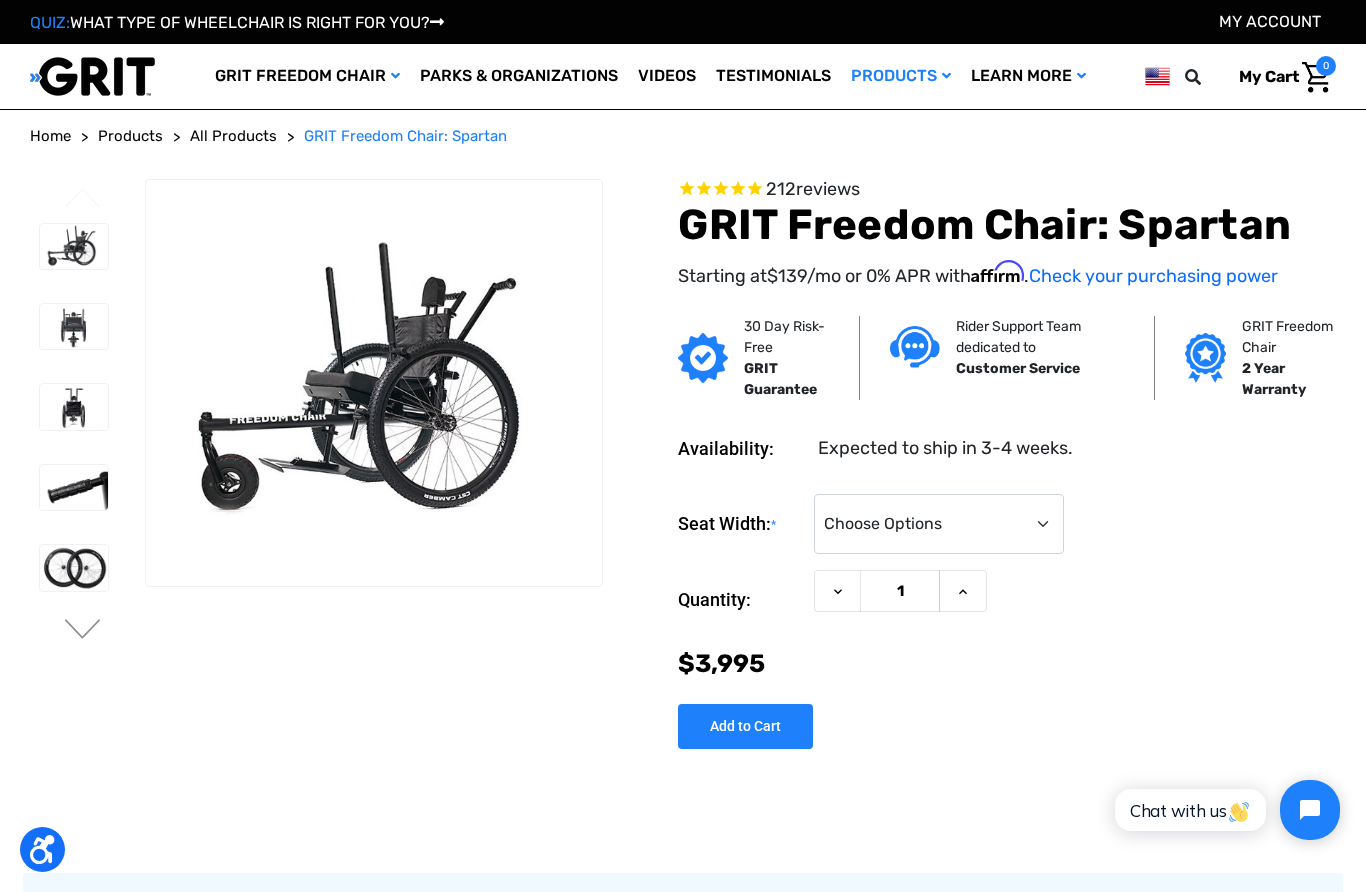 click at bounding box center [73, 894] 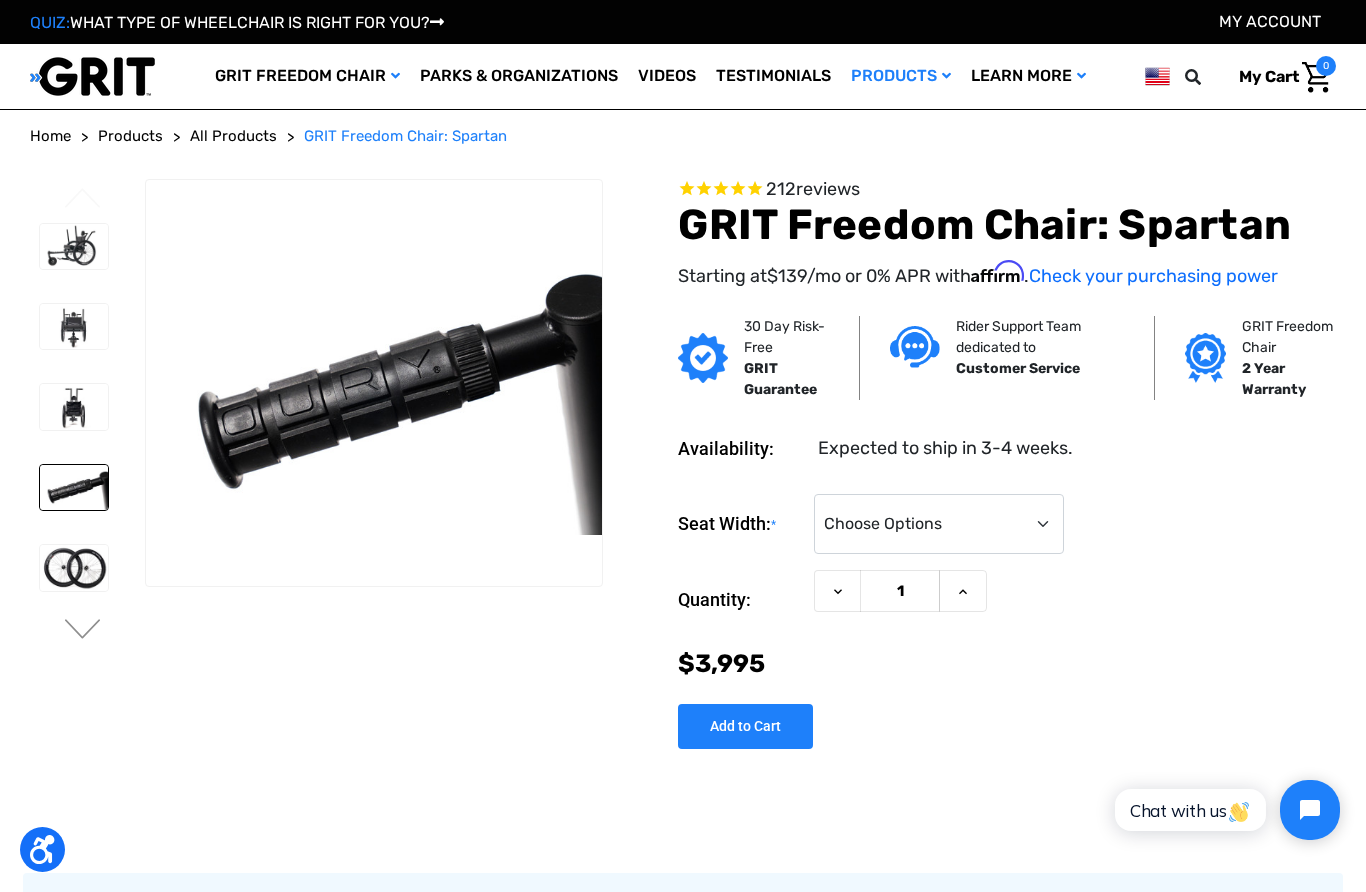 click at bounding box center (74, 406) 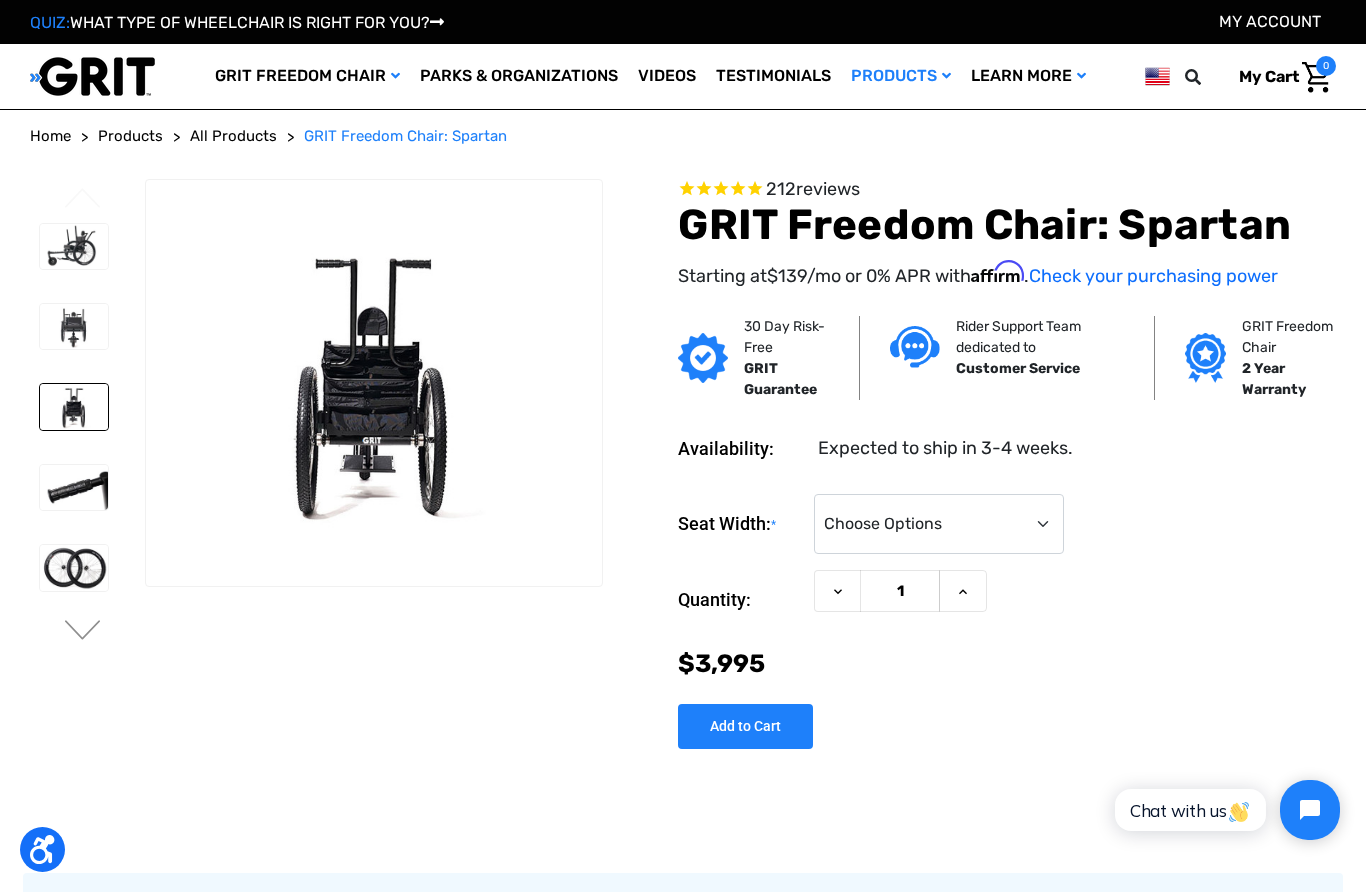 click at bounding box center (74, 326) 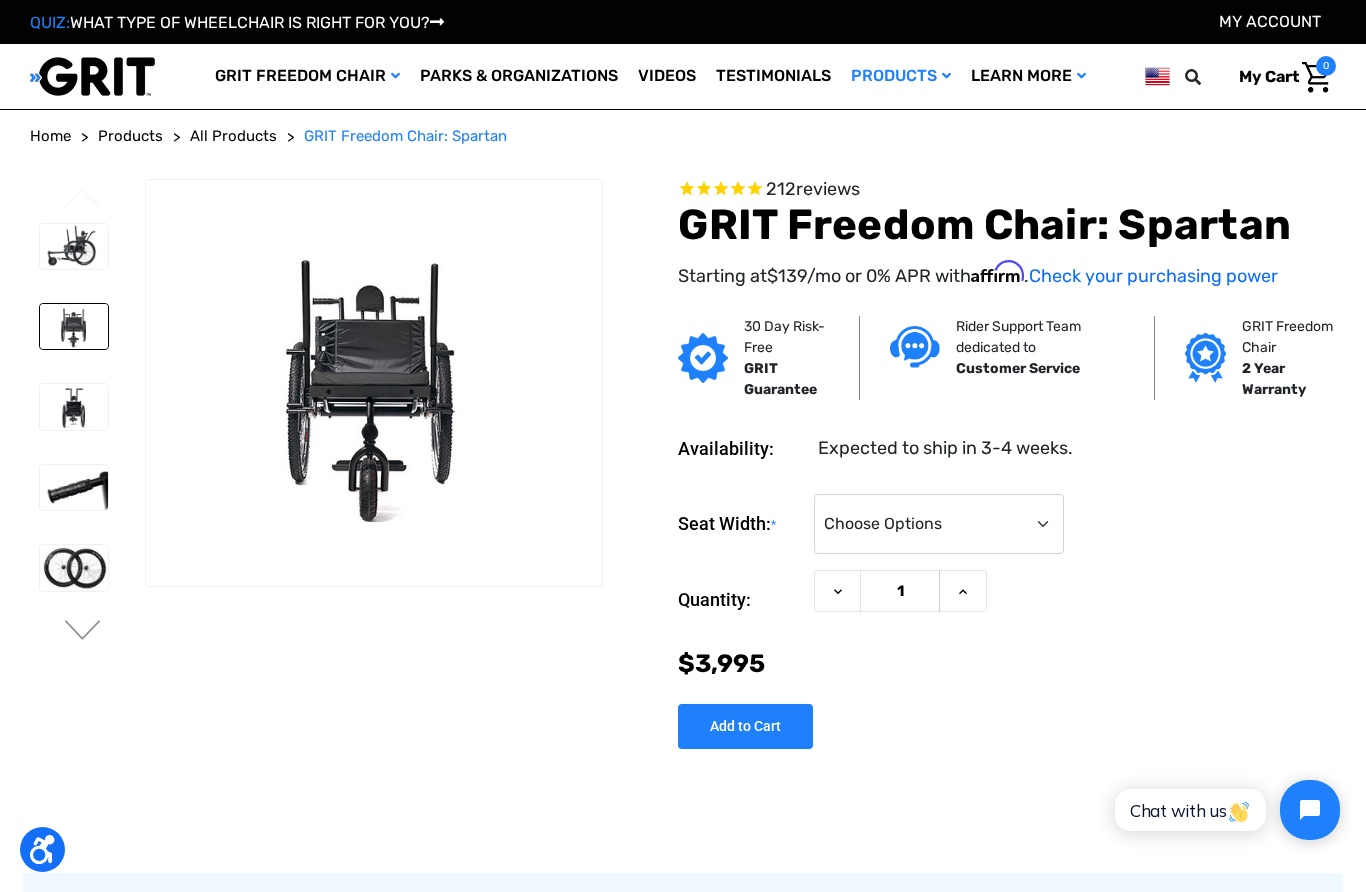 click at bounding box center (74, 246) 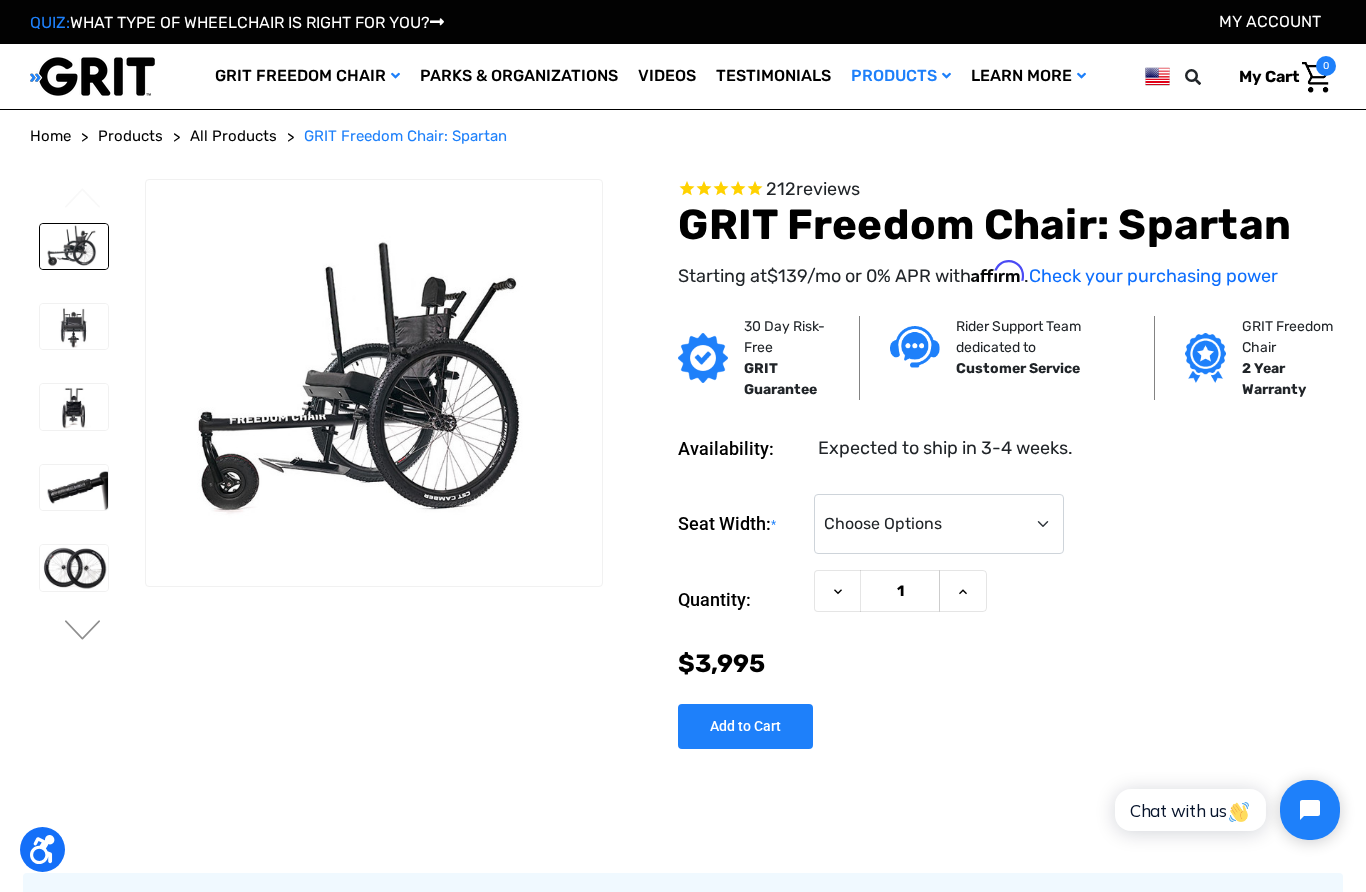click at bounding box center [73, 896] 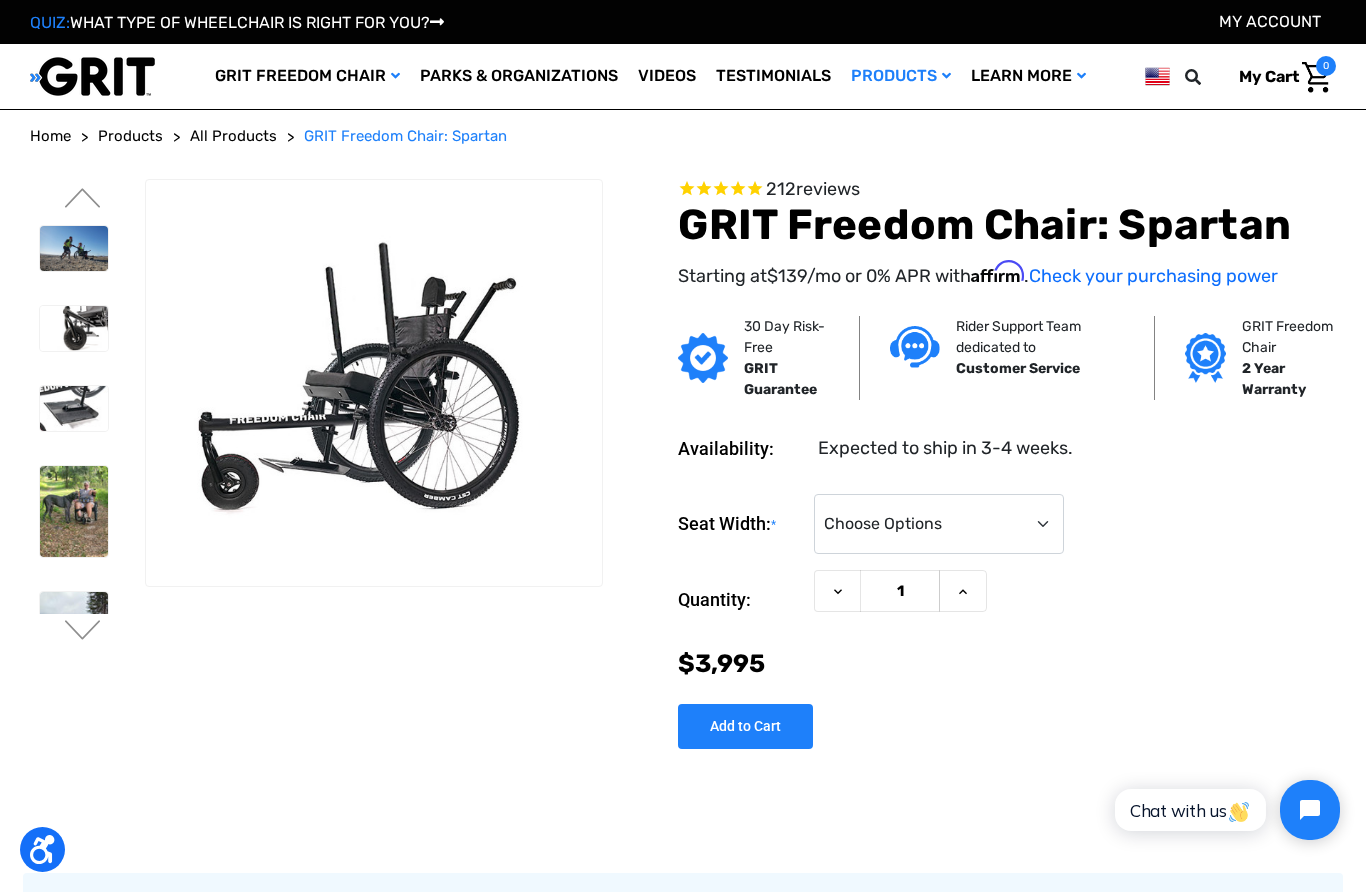 click at bounding box center (74, 408) 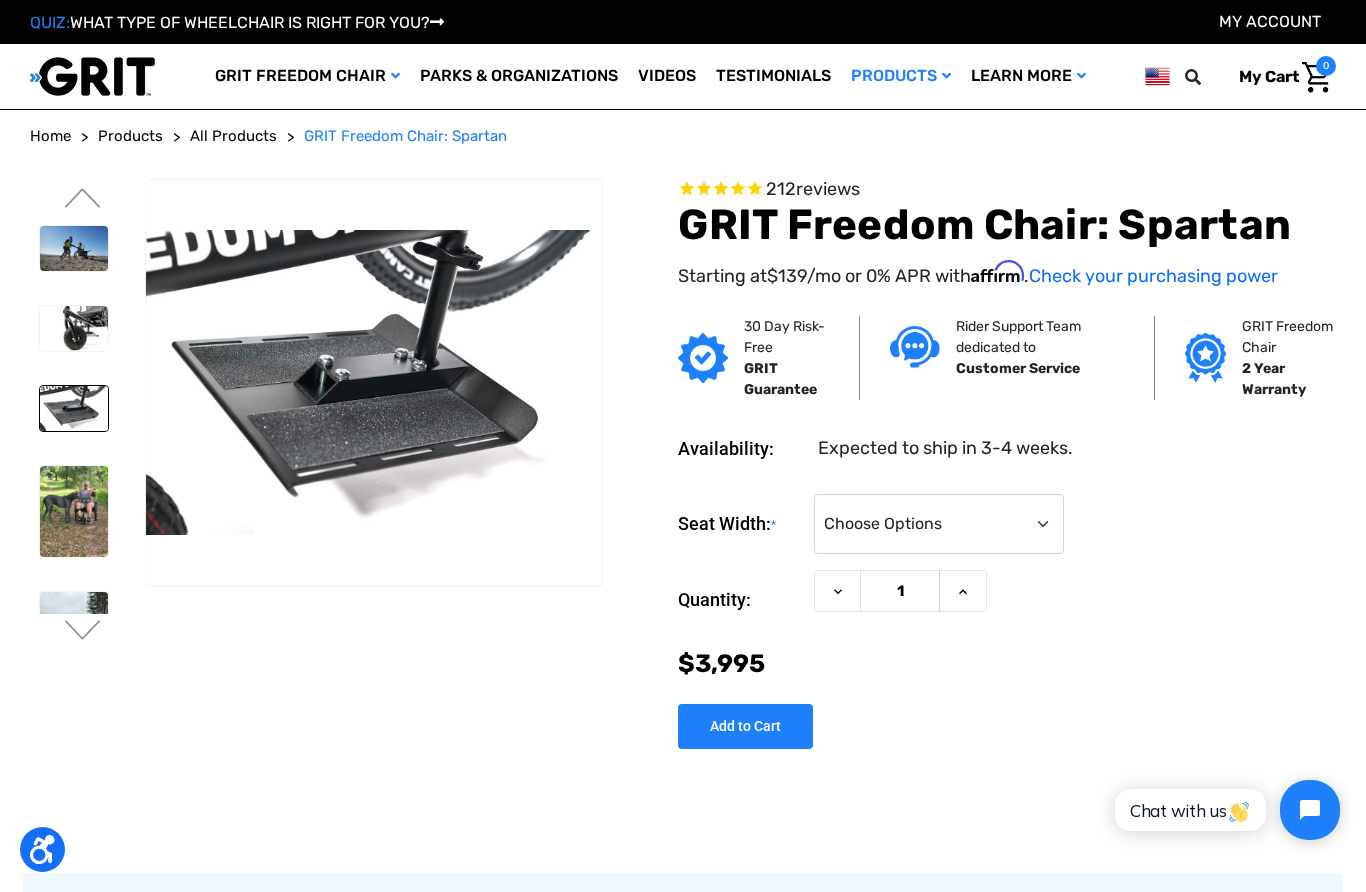 click at bounding box center (74, 248) 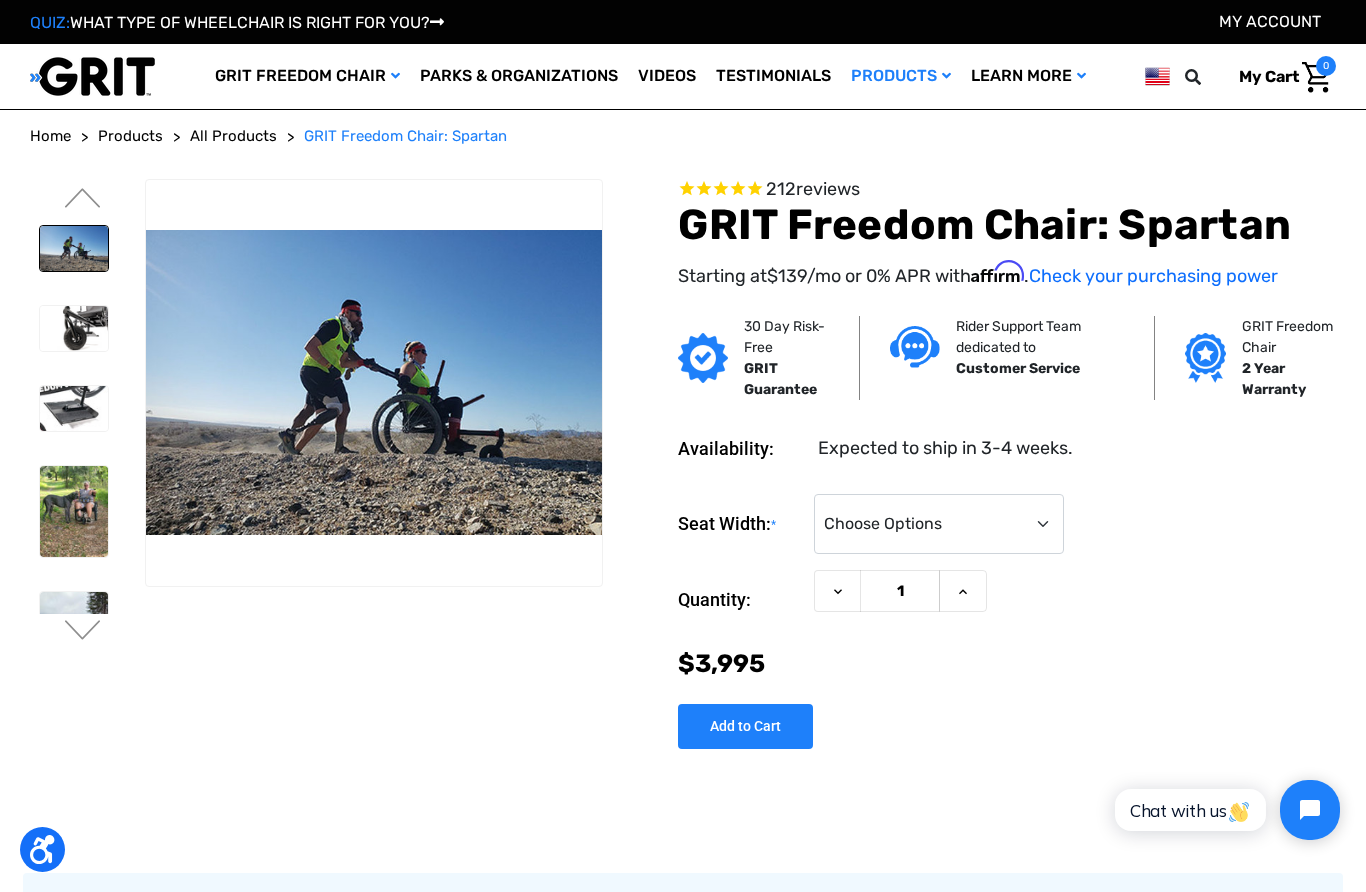 click at bounding box center (74, 511) 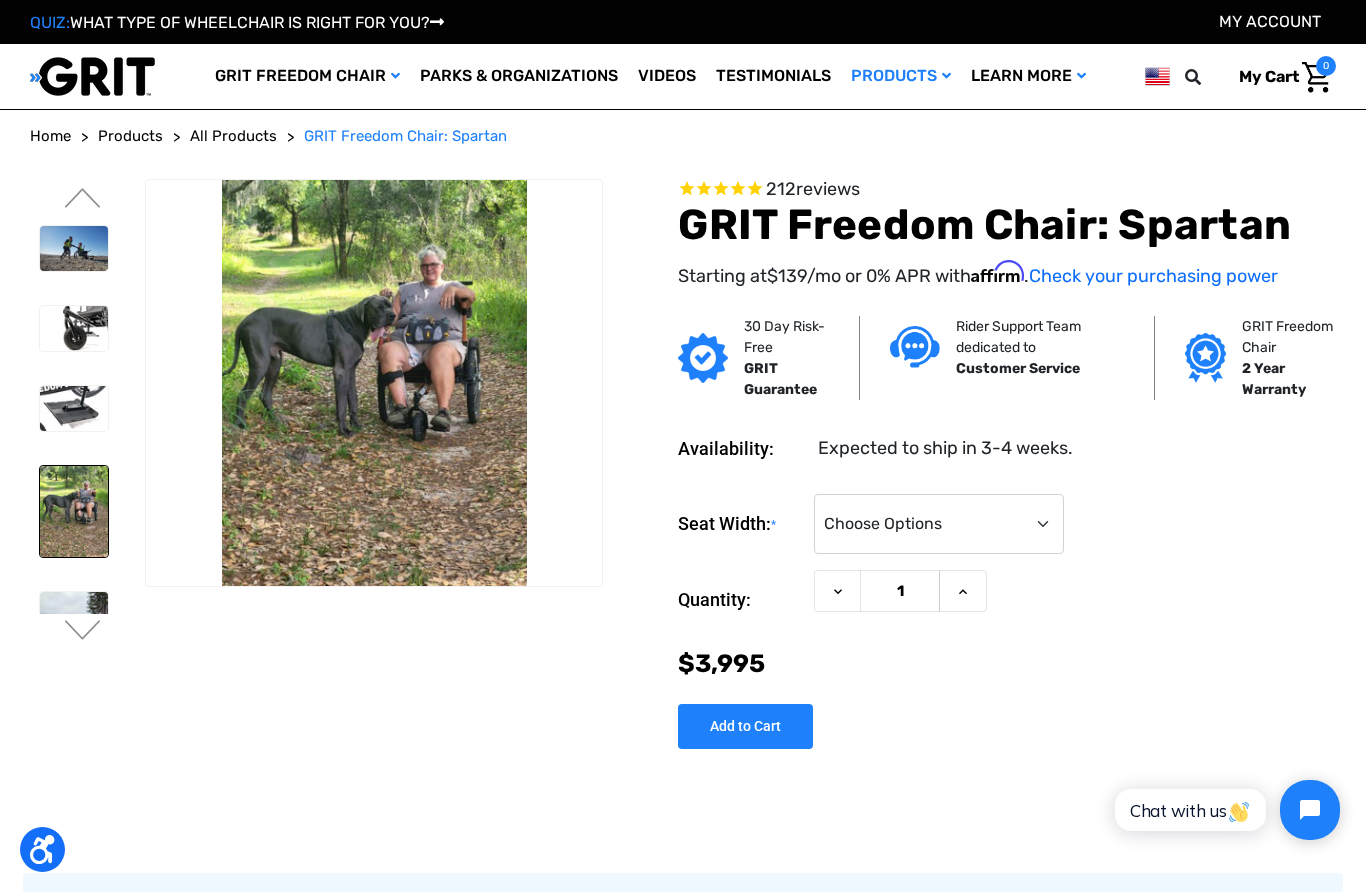 click on "Next" at bounding box center (83, 632) 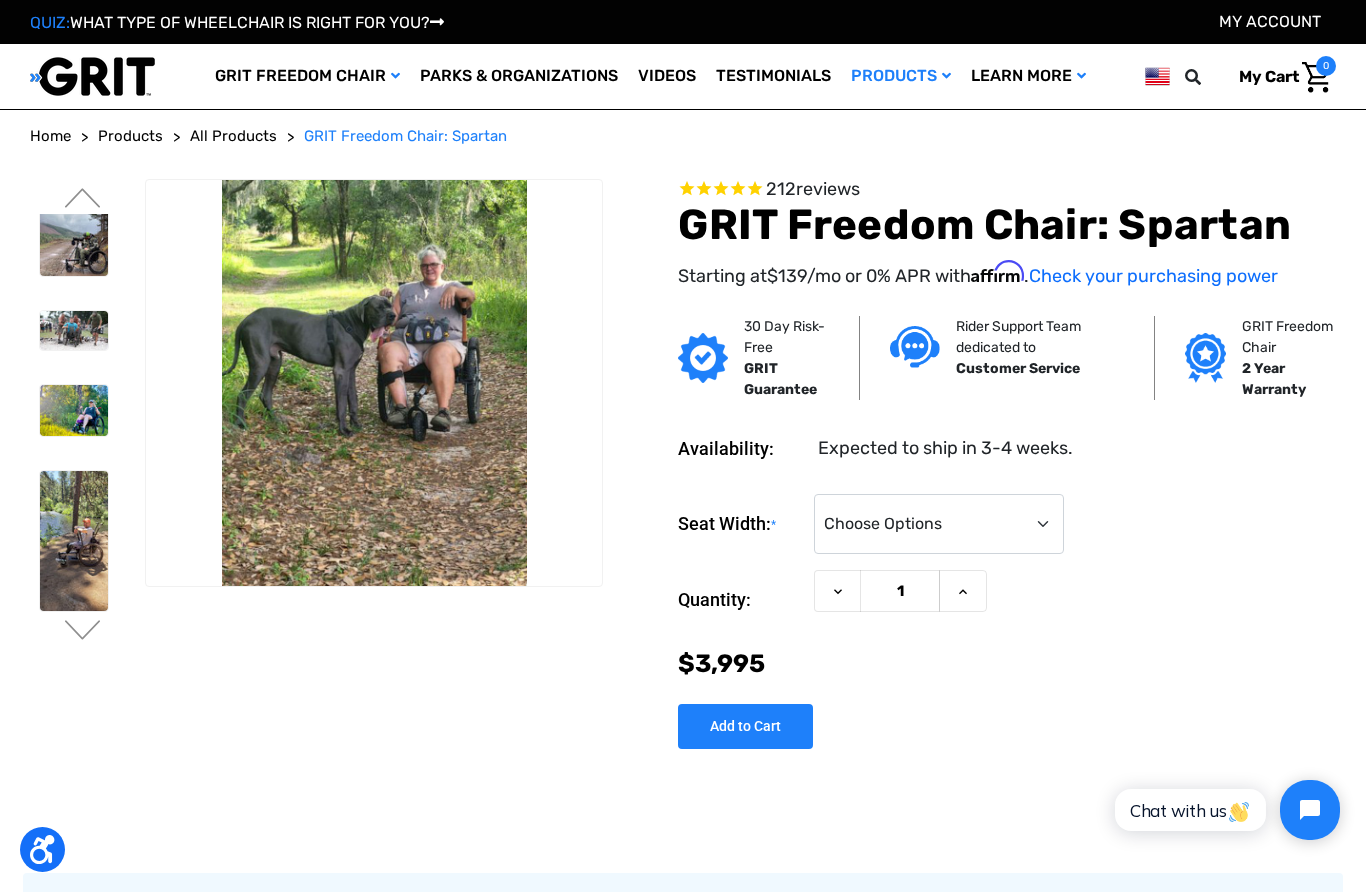 click at bounding box center (74, 410) 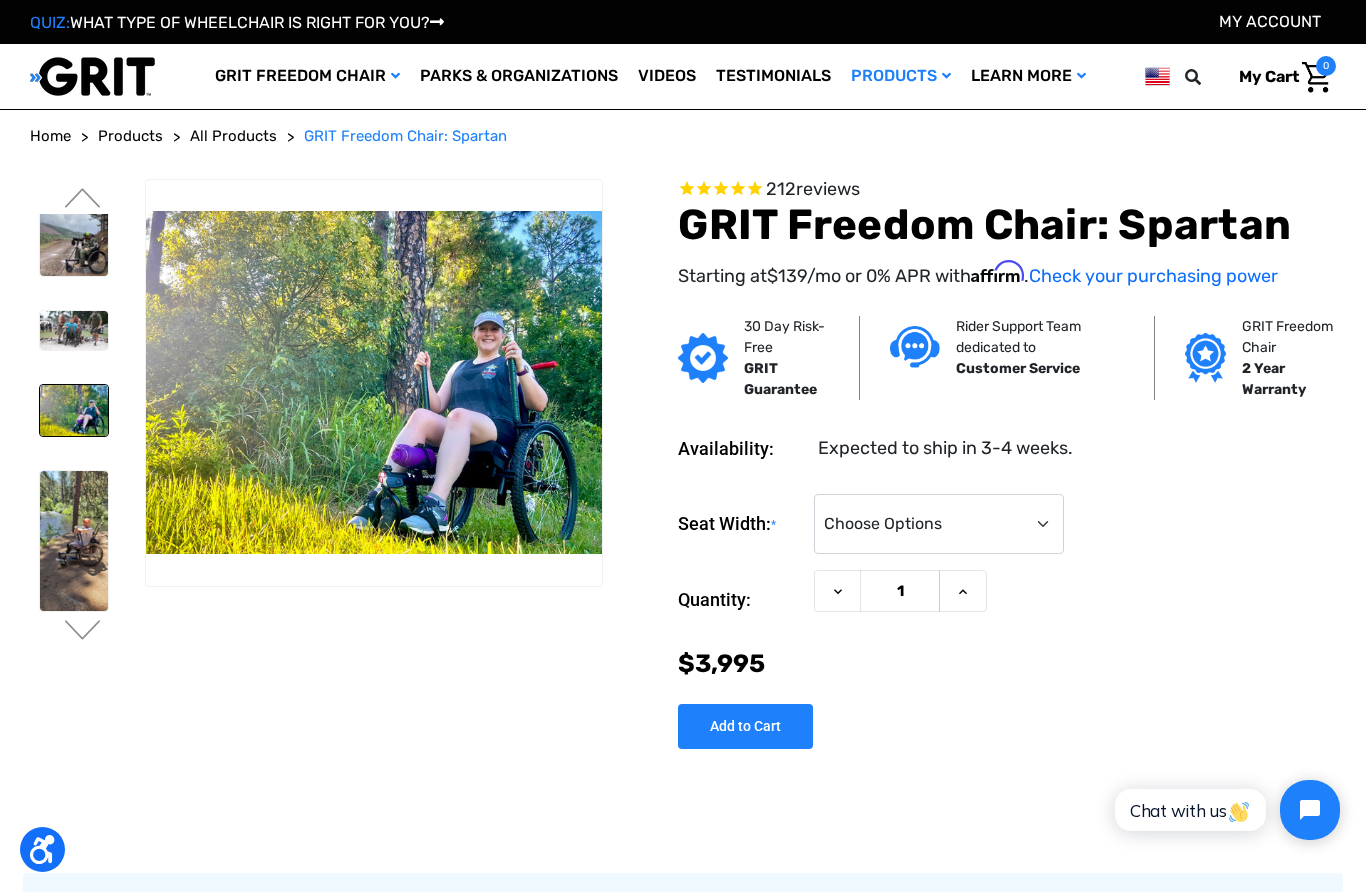 click at bounding box center [74, 540] 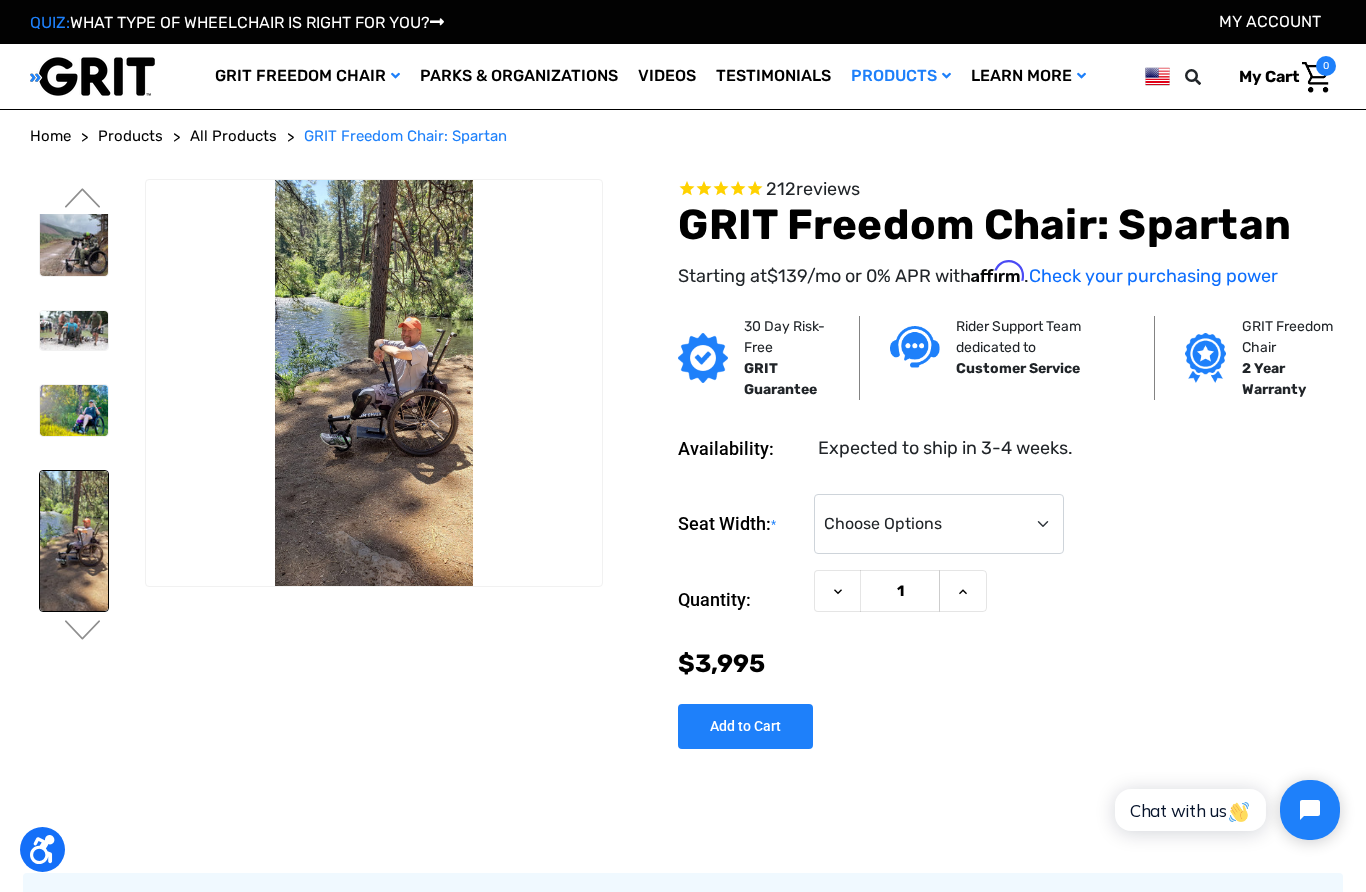 click on "Previous" at bounding box center (83, 200) 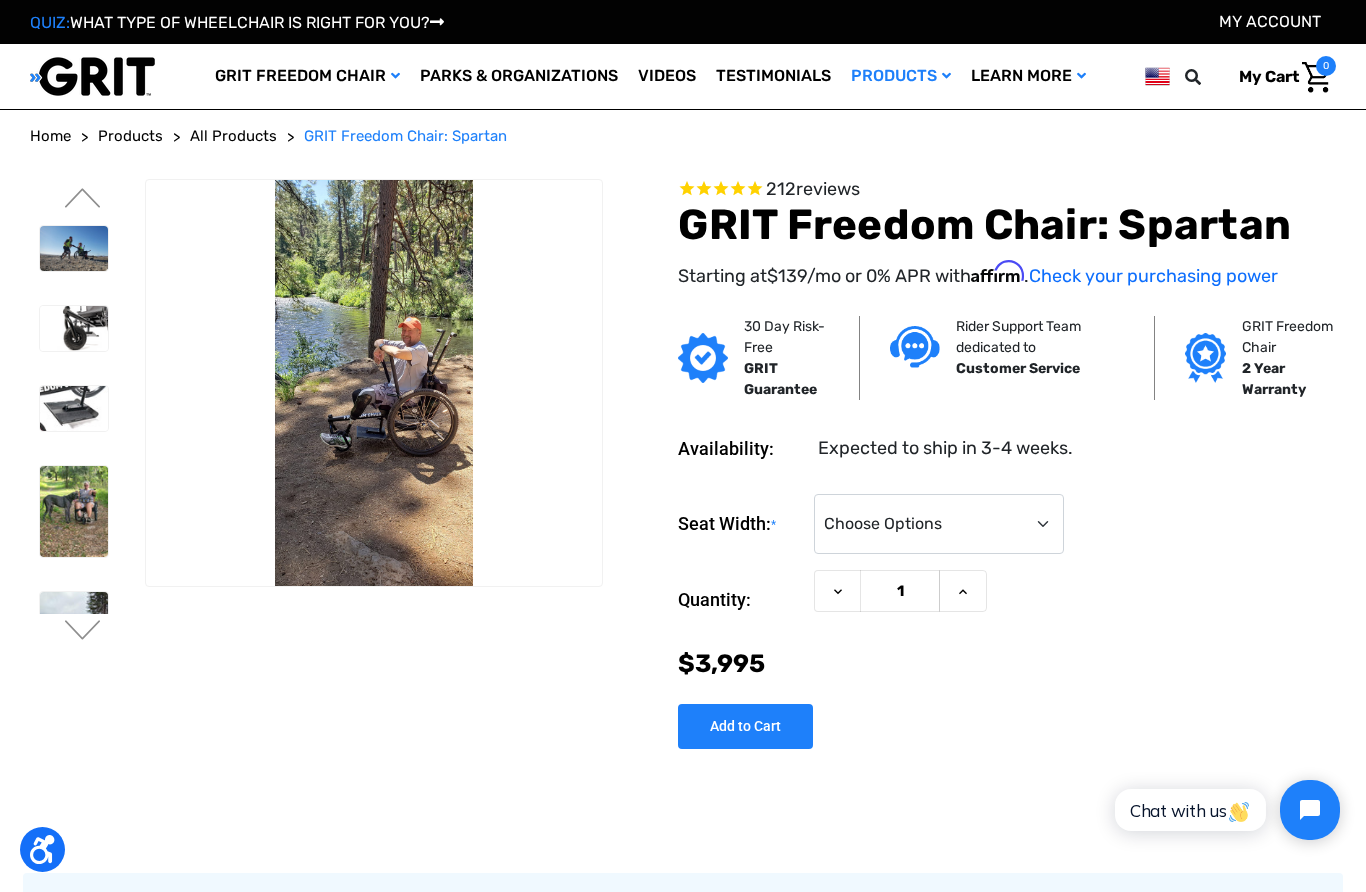 click on "Previous" at bounding box center (83, 200) 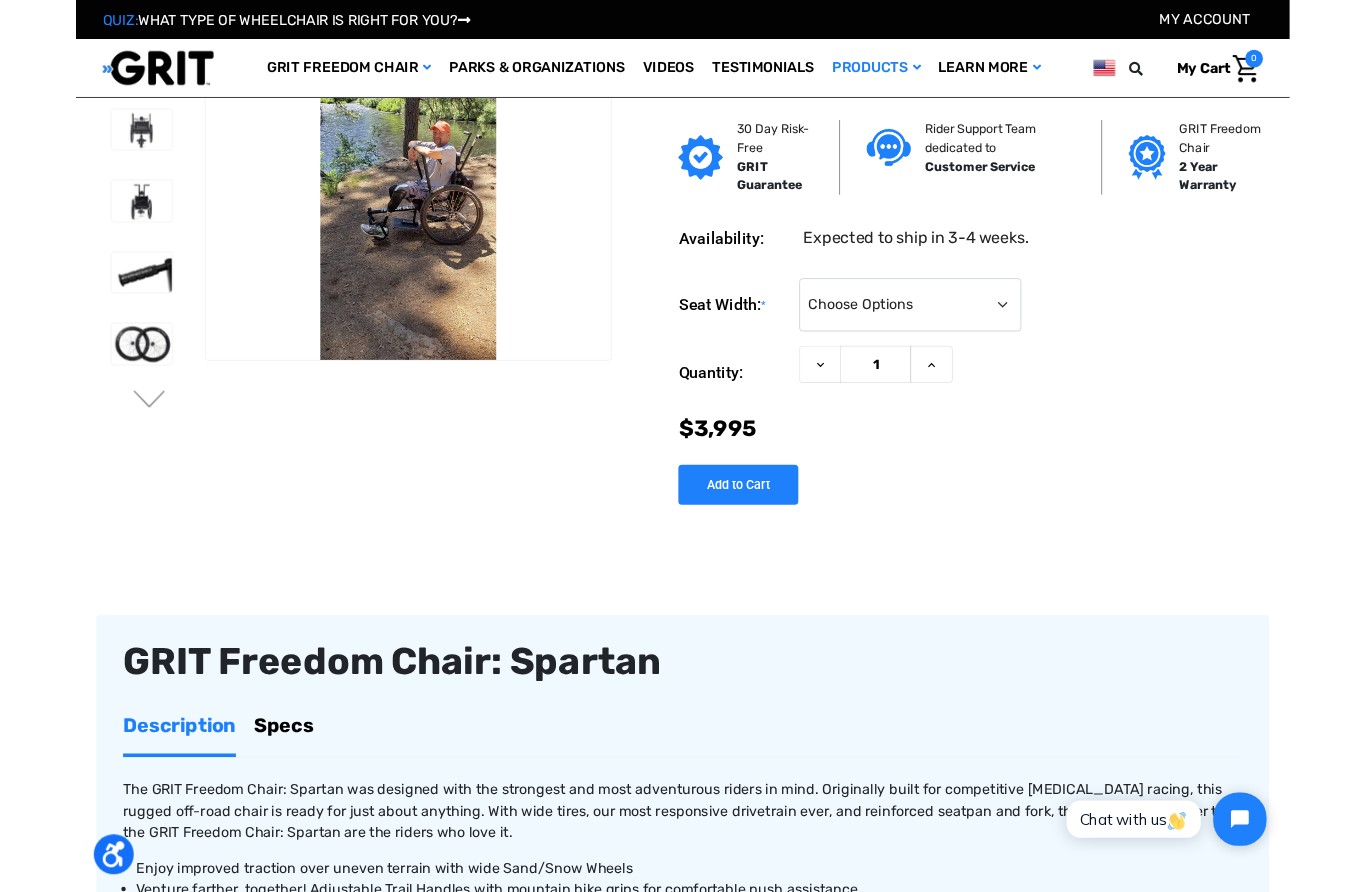 scroll, scrollTop: 0, scrollLeft: 0, axis: both 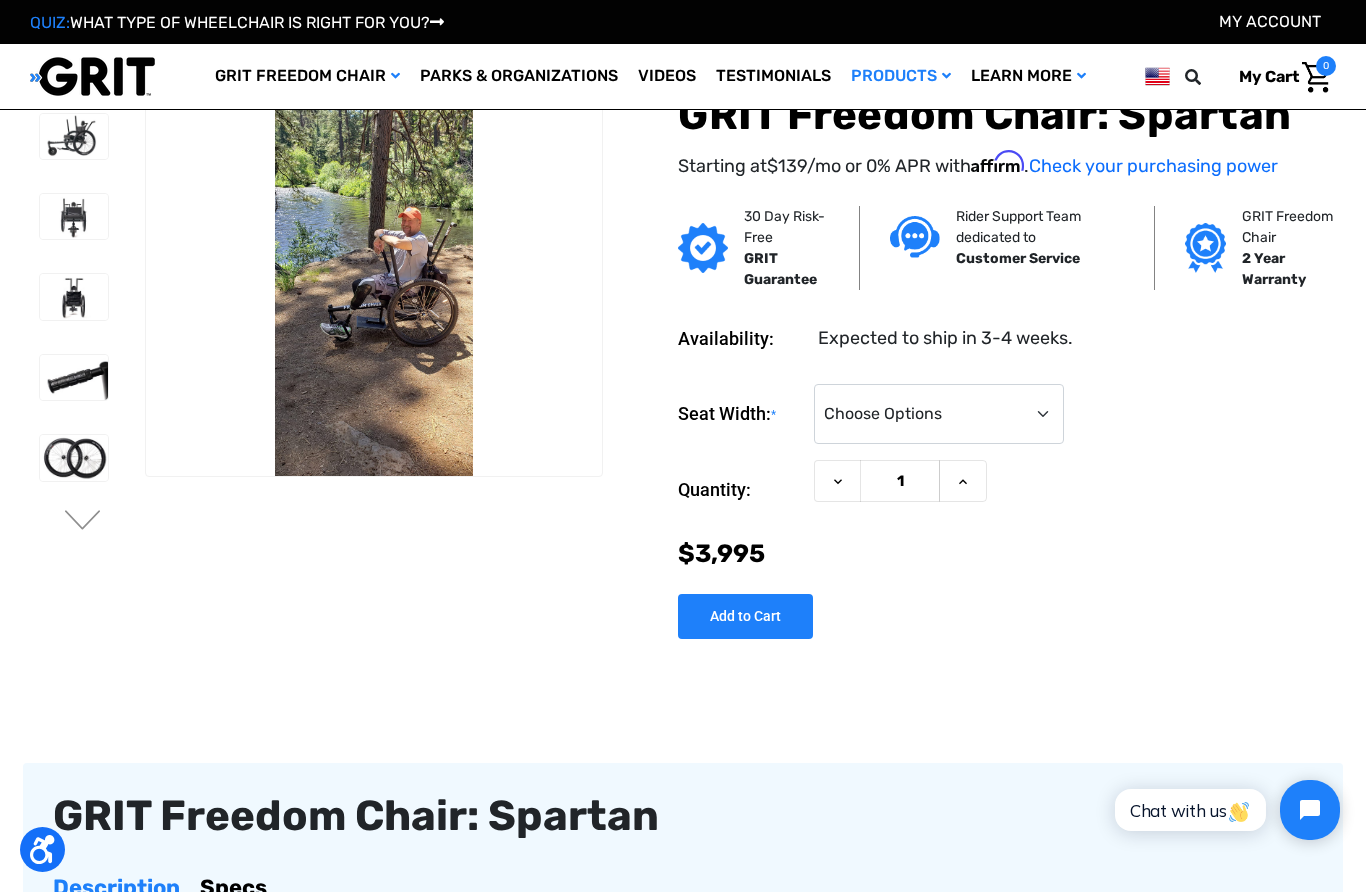 click on "Learn More" at bounding box center (1028, 76) 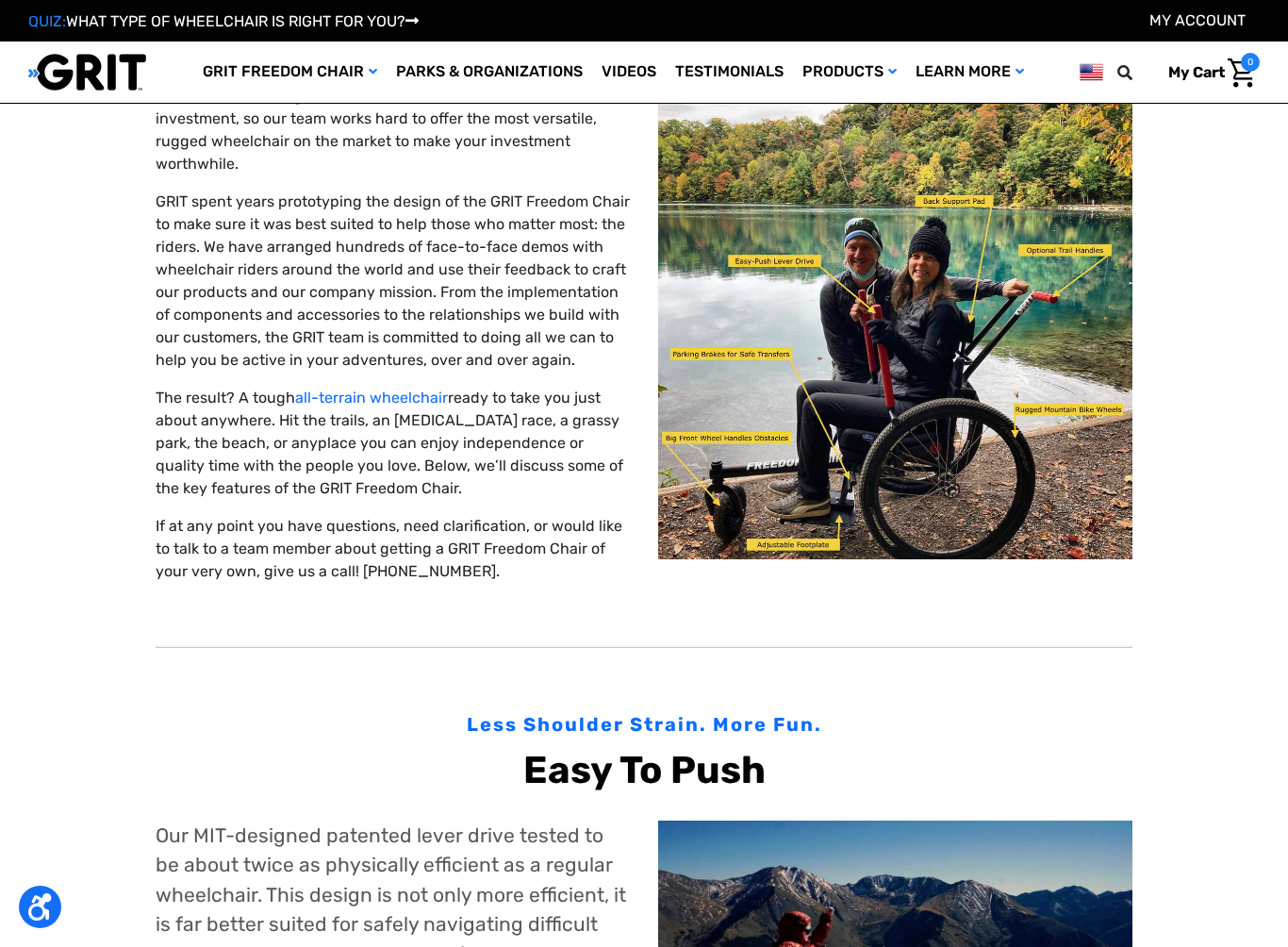 scroll, scrollTop: 115, scrollLeft: 0, axis: vertical 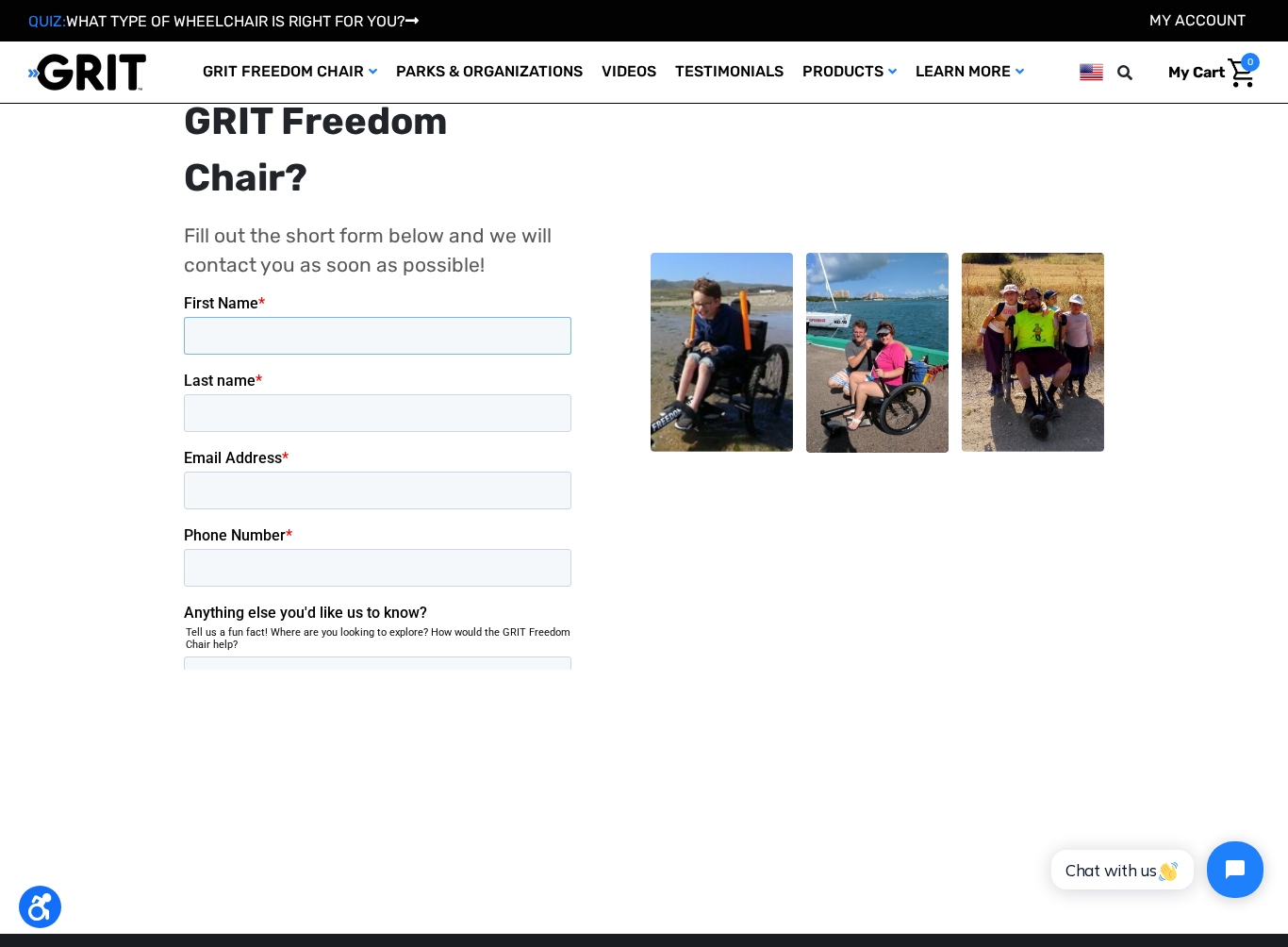 click on "First Name *" at bounding box center [376, 335] 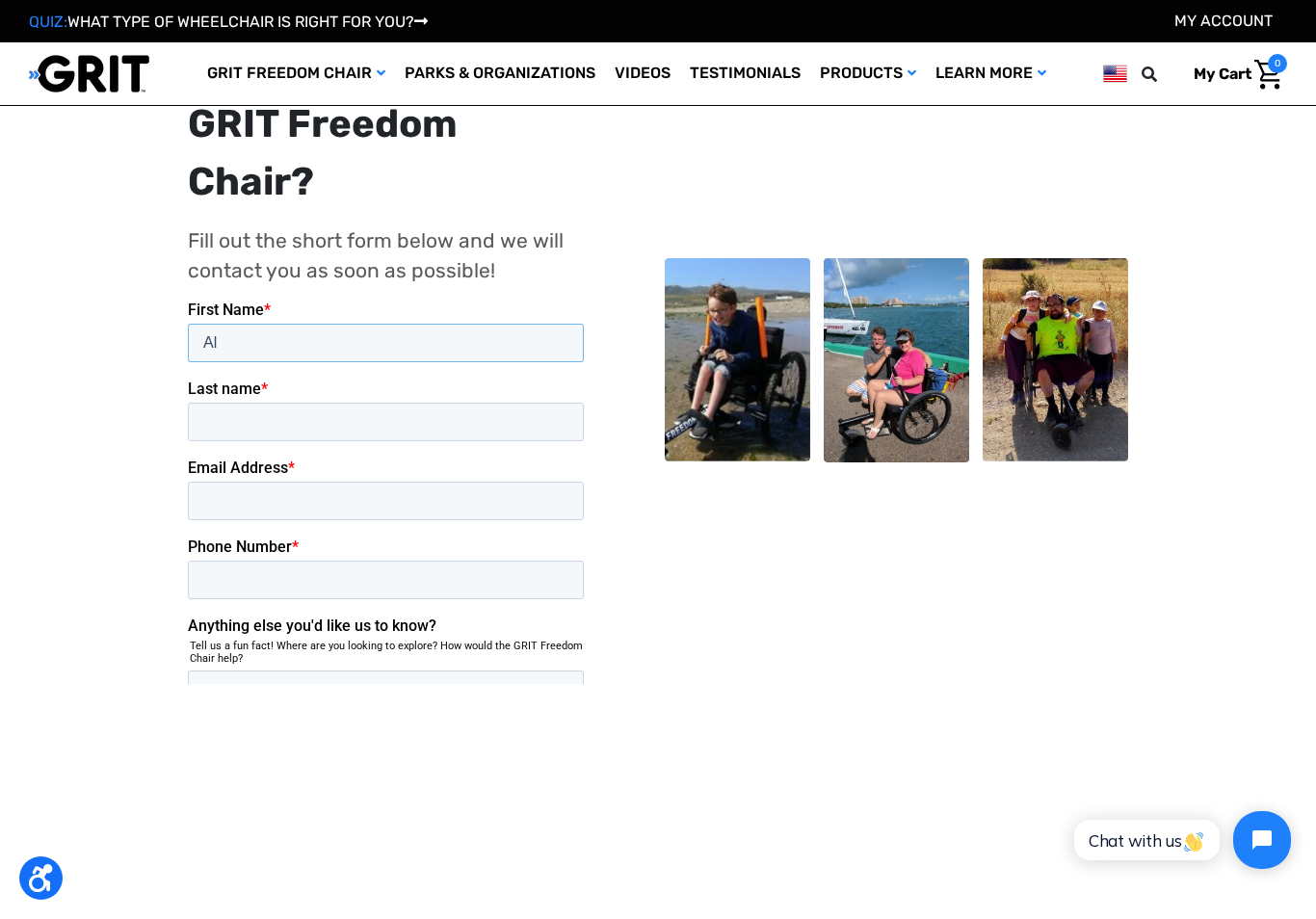type on "Al" 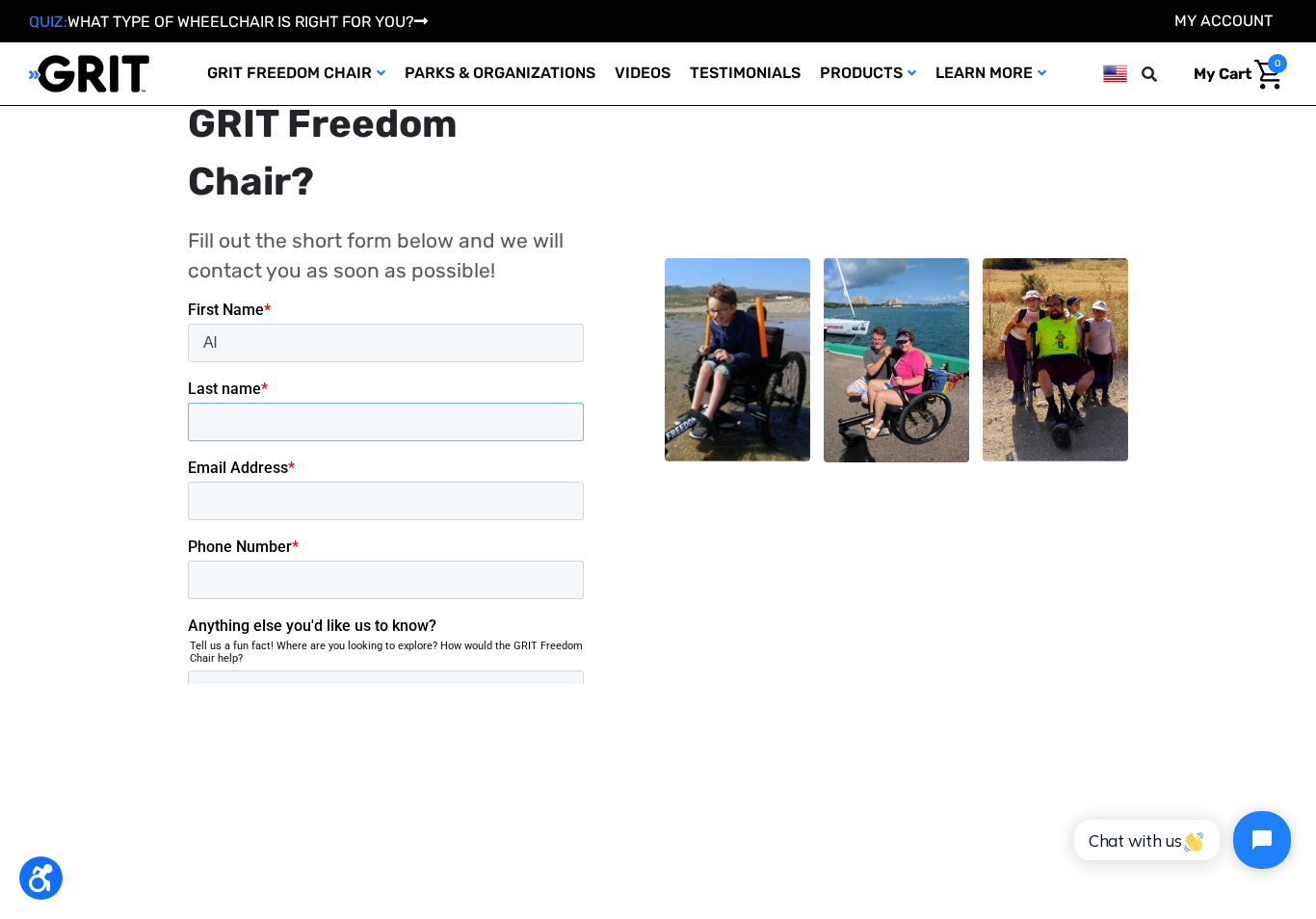 click on "Last name *" at bounding box center [384, 421] 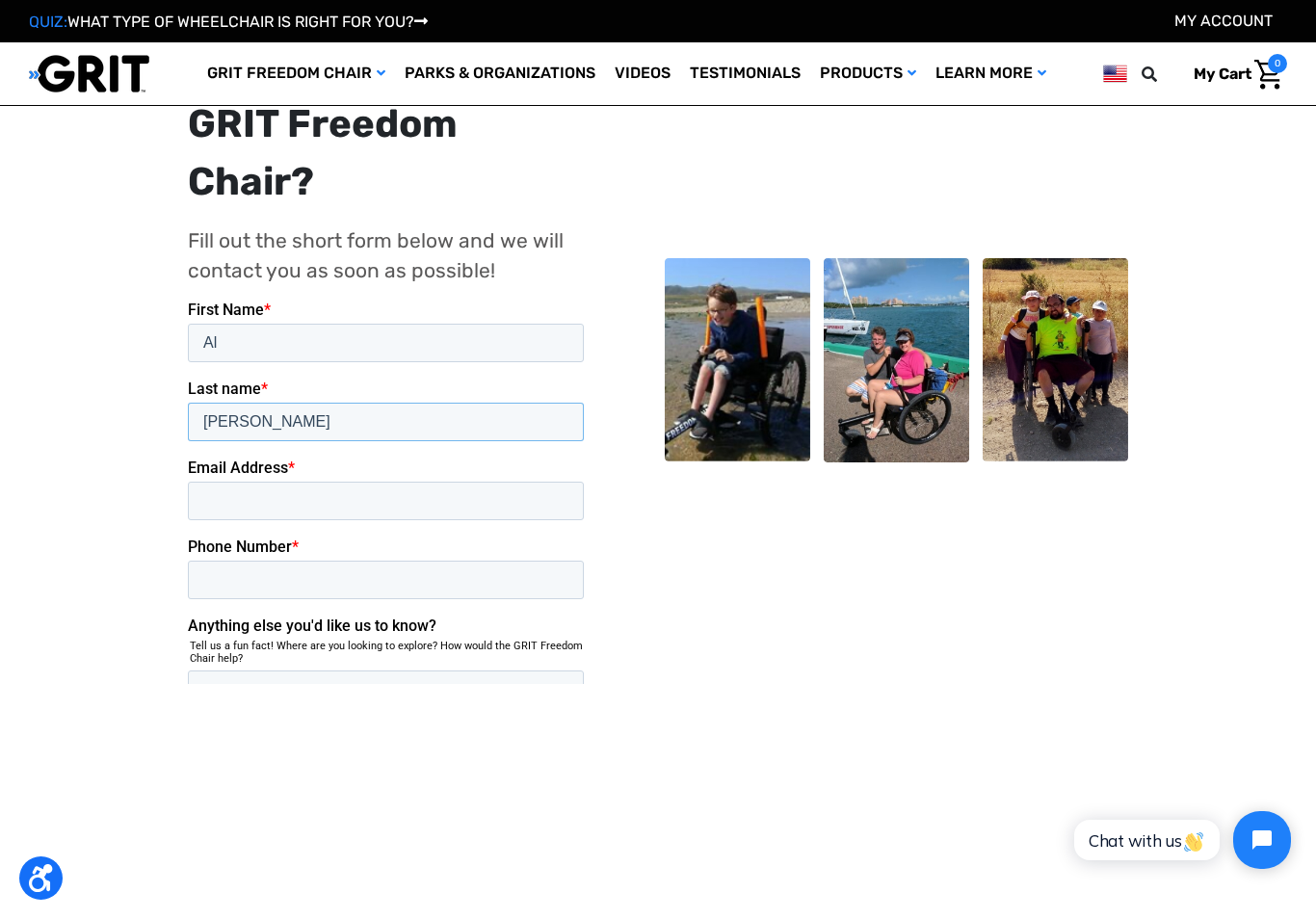 type on "Hauer" 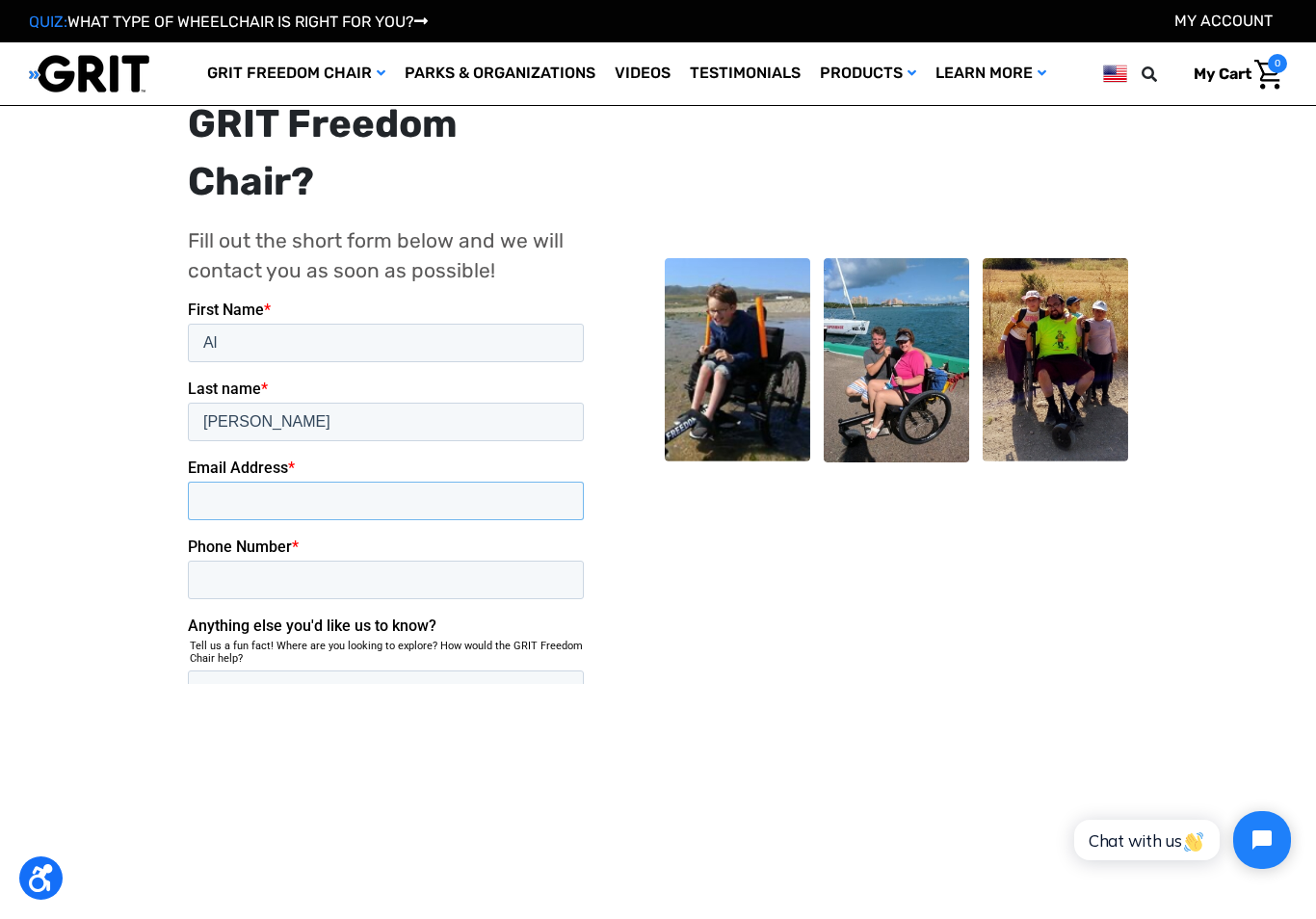 click on "Email Address *" at bounding box center [384, 500] 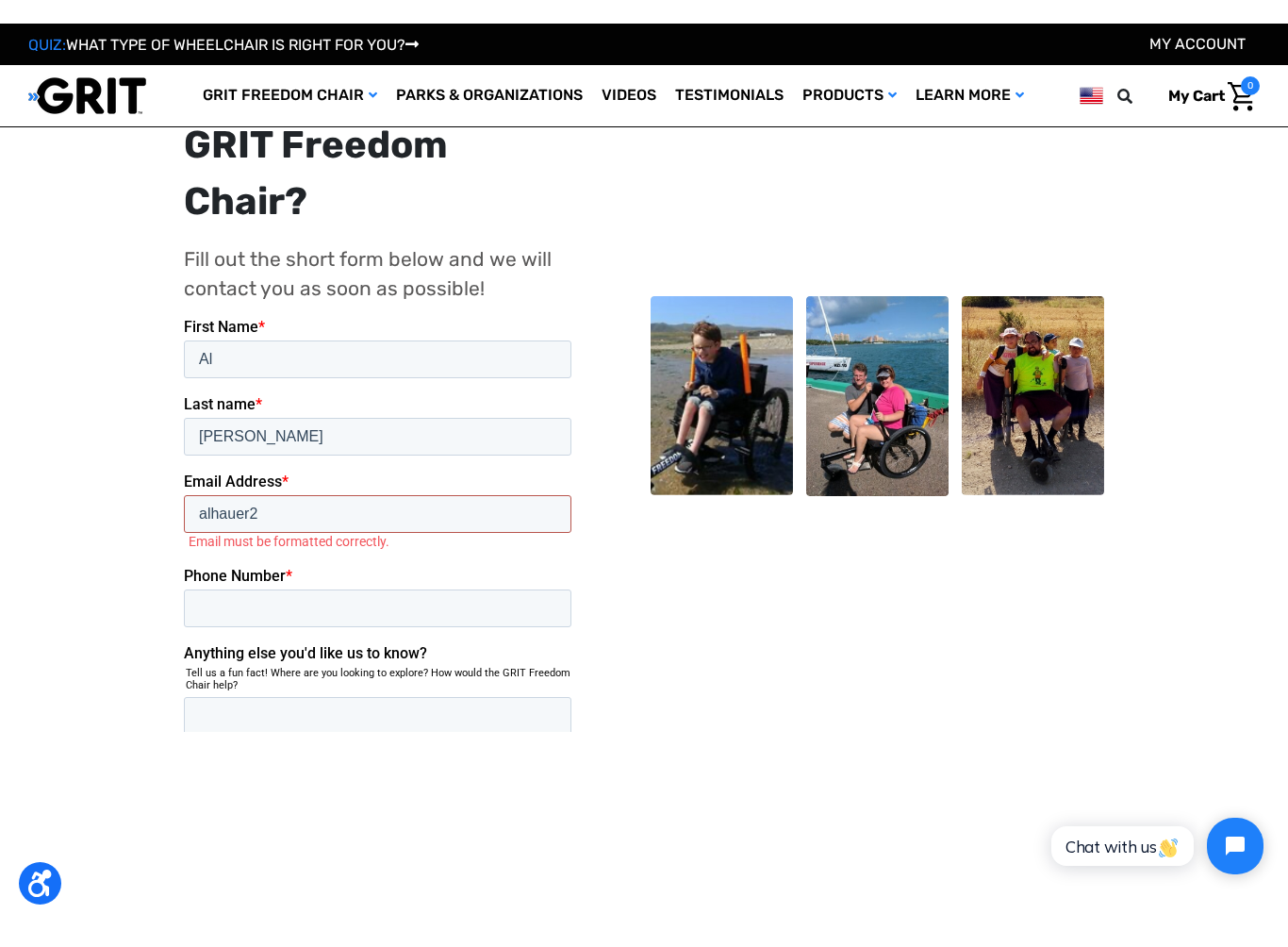 click on "Submit" at bounding box center [228, 827] 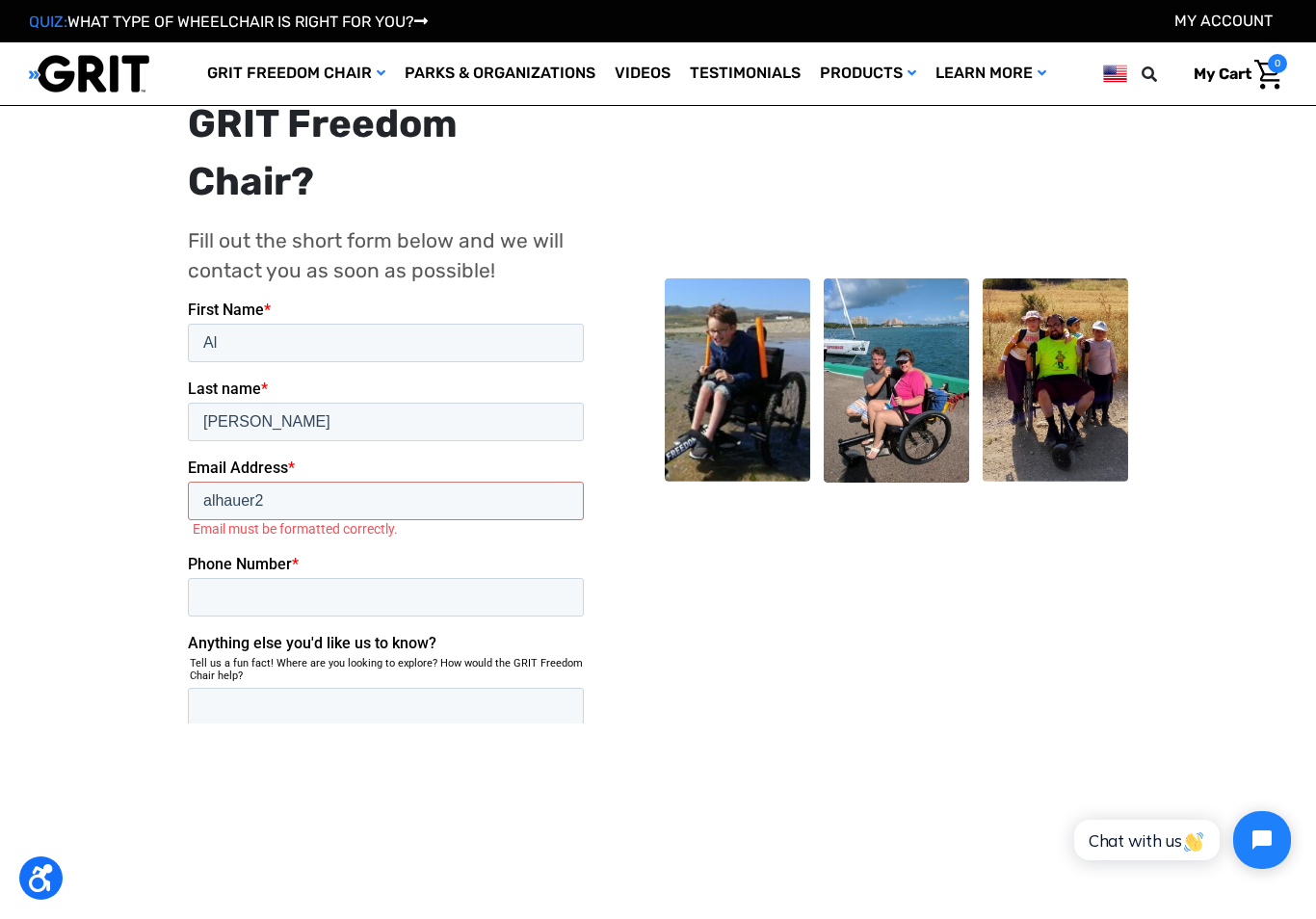 scroll, scrollTop: 7, scrollLeft: 0, axis: vertical 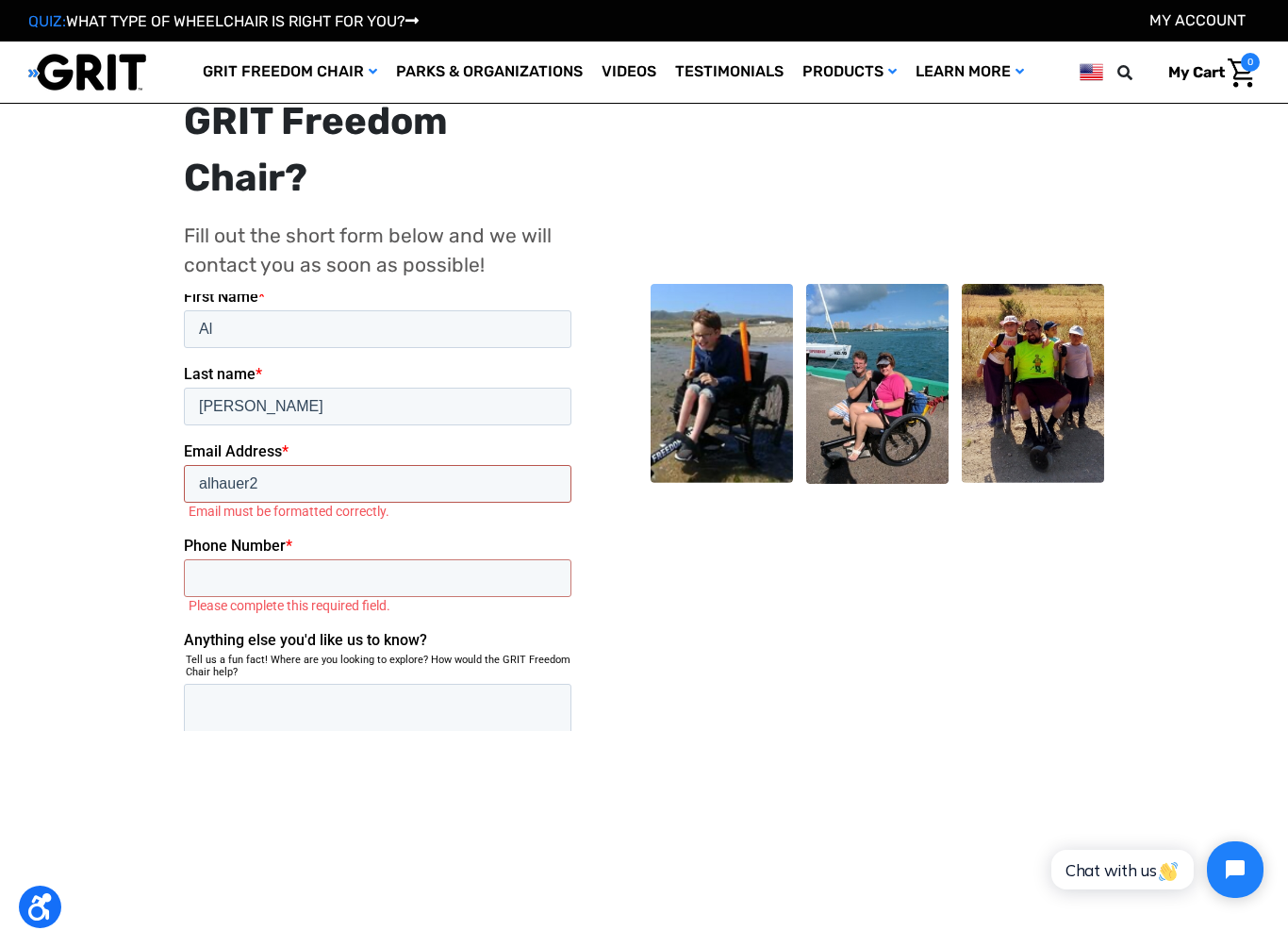 click on "alhauer2" at bounding box center (376, 483) 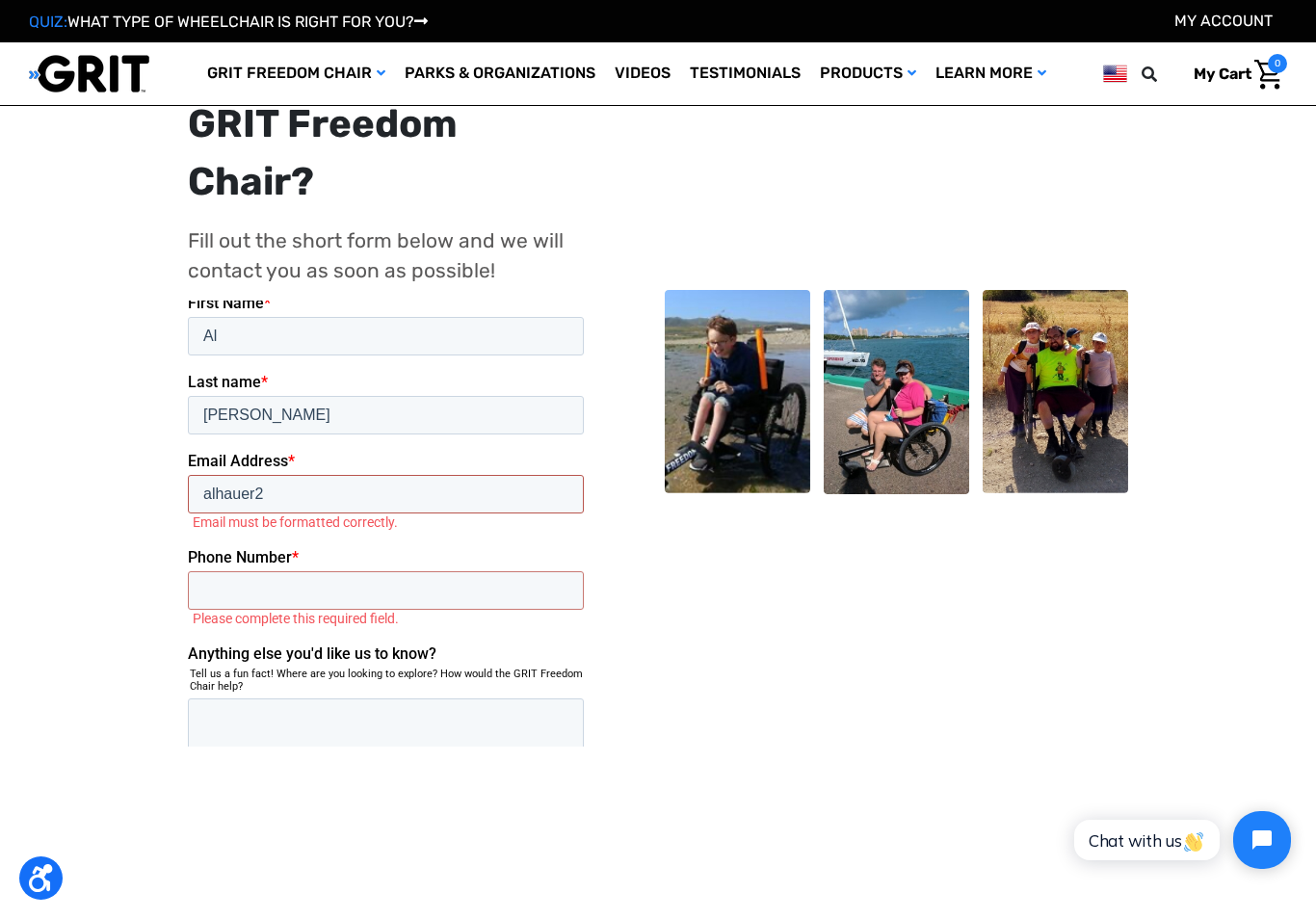 click on "Submit" at bounding box center [233, 854] 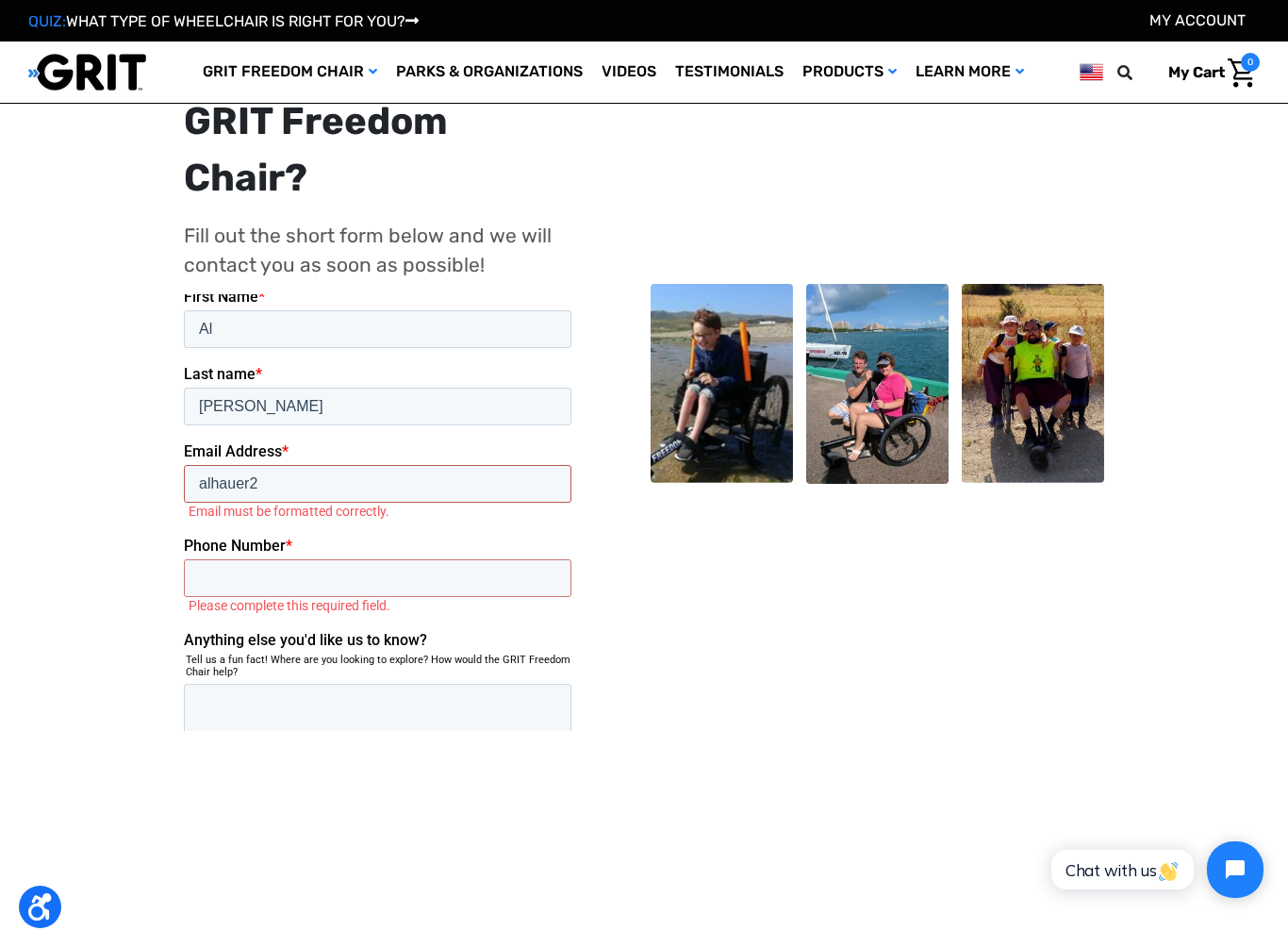 click on "alhauer2" at bounding box center (376, 483) 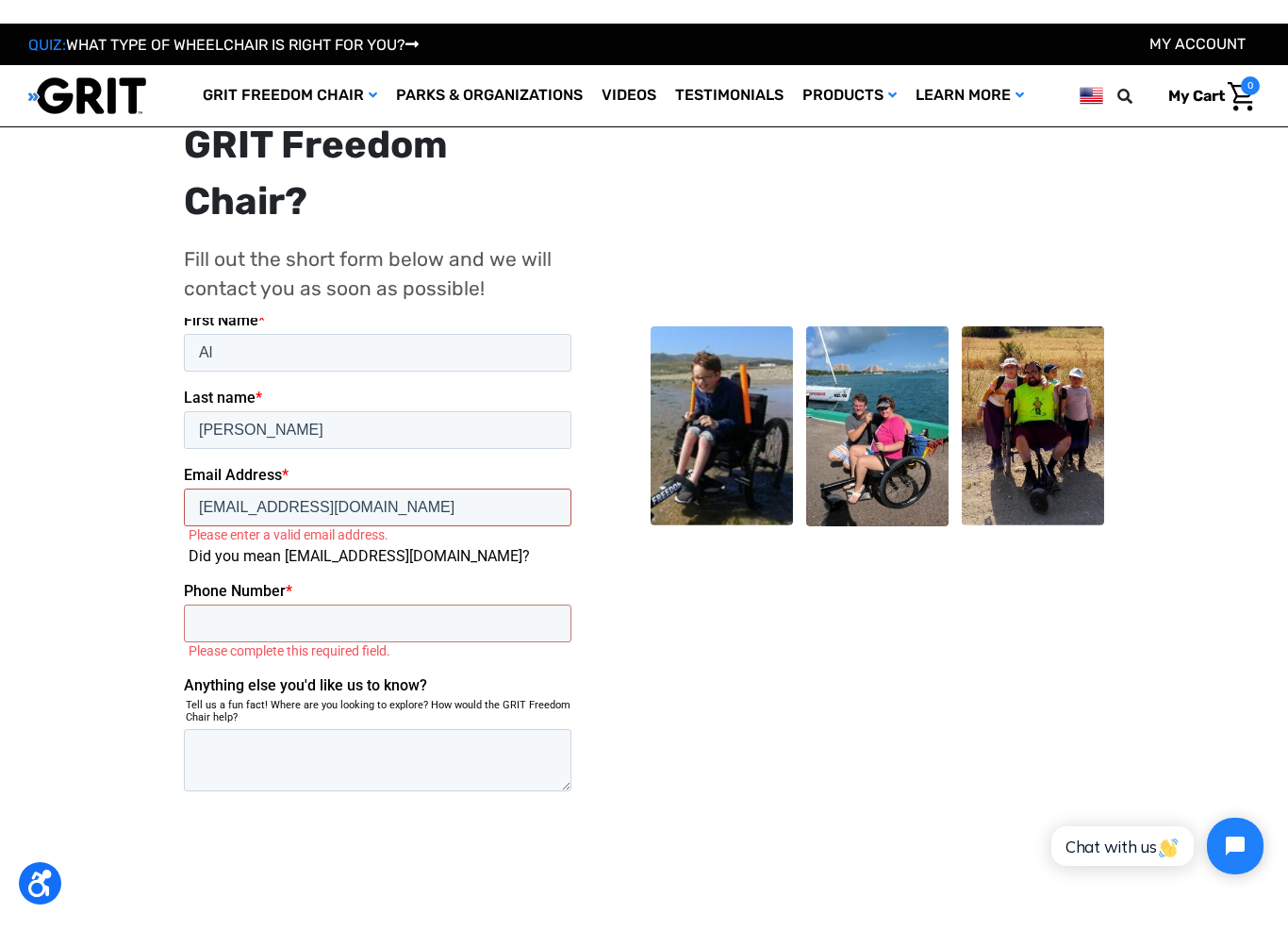 scroll, scrollTop: 0, scrollLeft: 0, axis: both 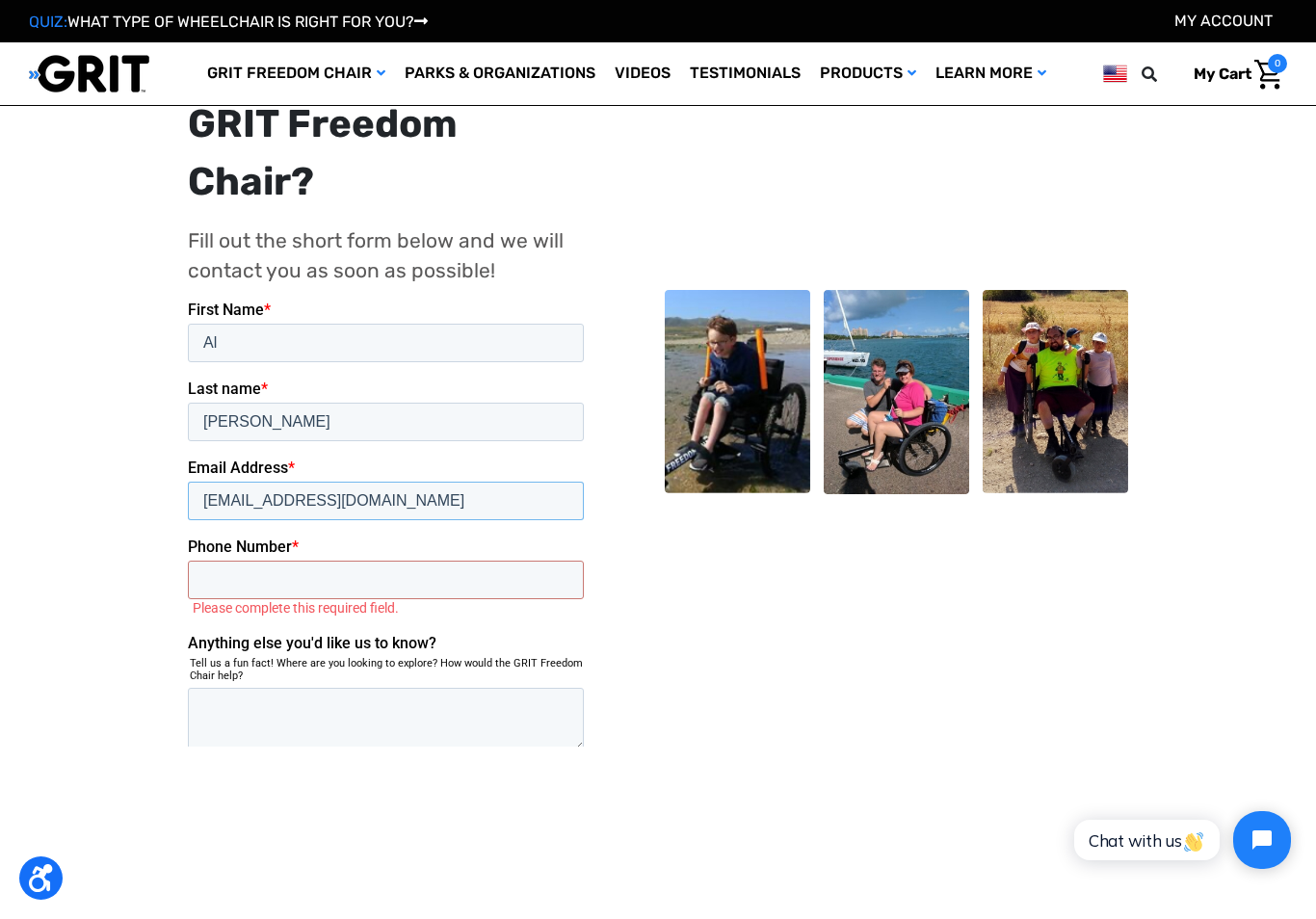 type on "[EMAIL_ADDRESS][DOMAIN_NAME]" 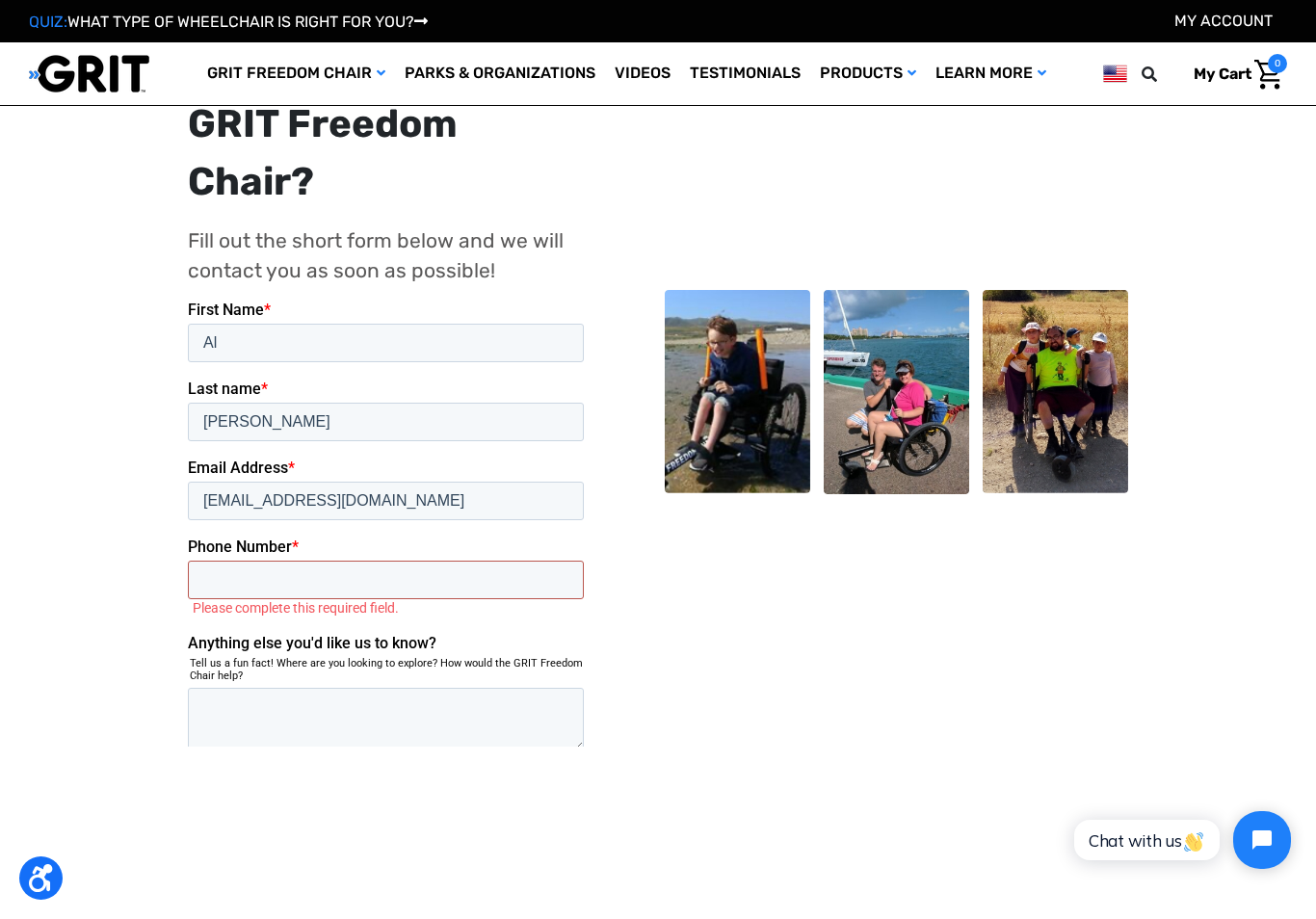 click on "Phone Number *" at bounding box center (384, 579) 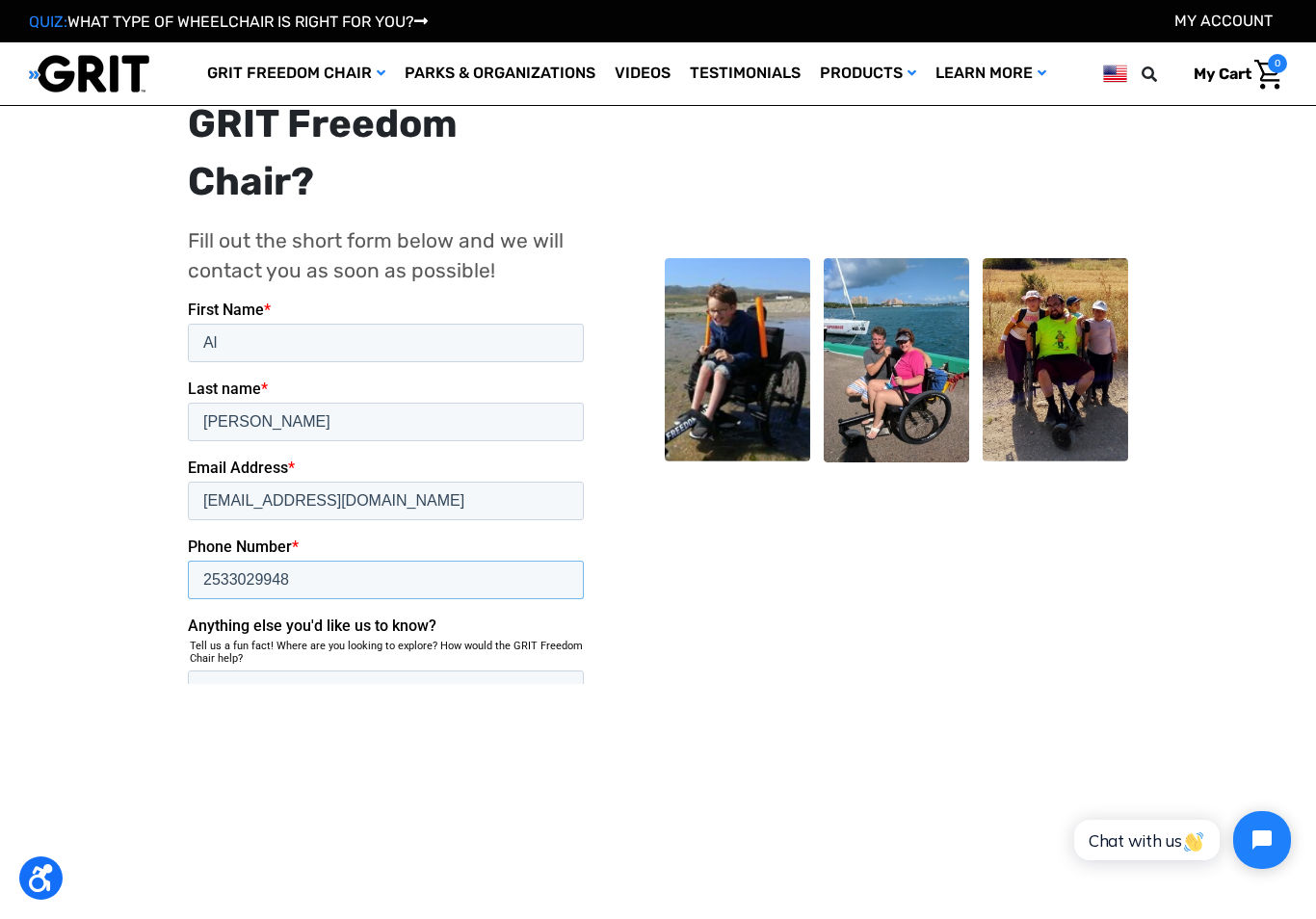 type on "2533029948" 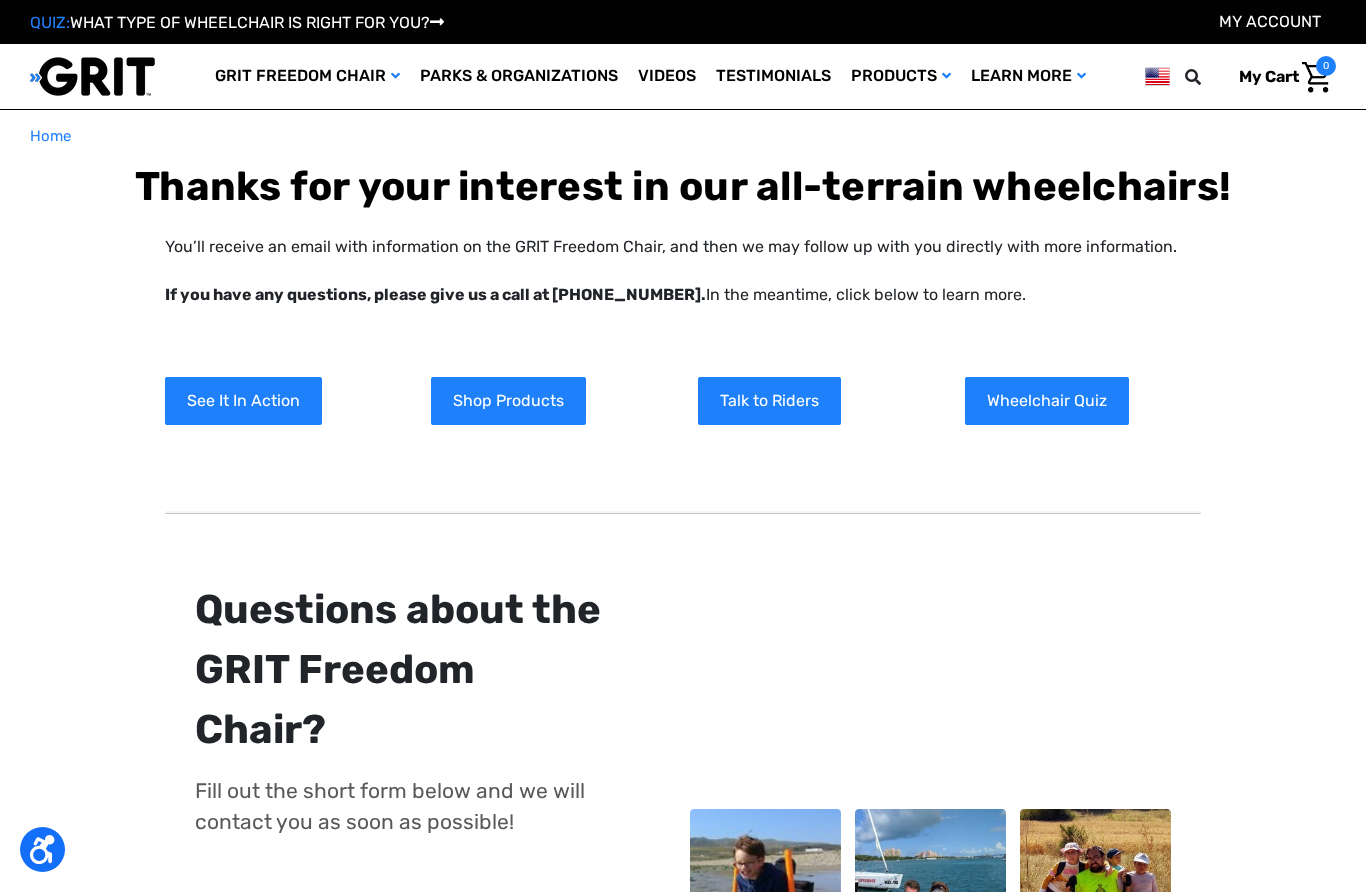 scroll, scrollTop: 0, scrollLeft: 0, axis: both 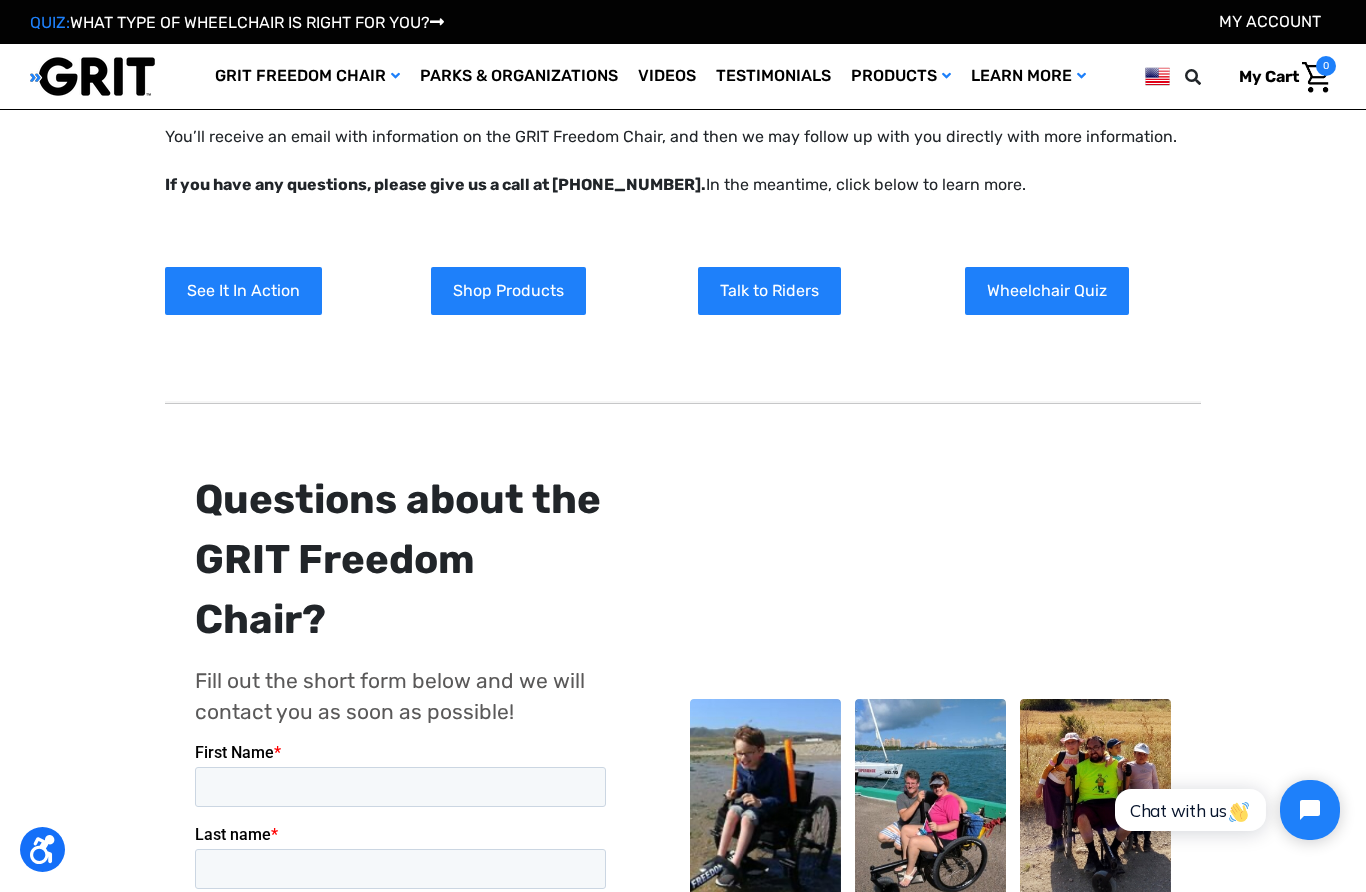 click on "QUIZ:" at bounding box center (50, 22) 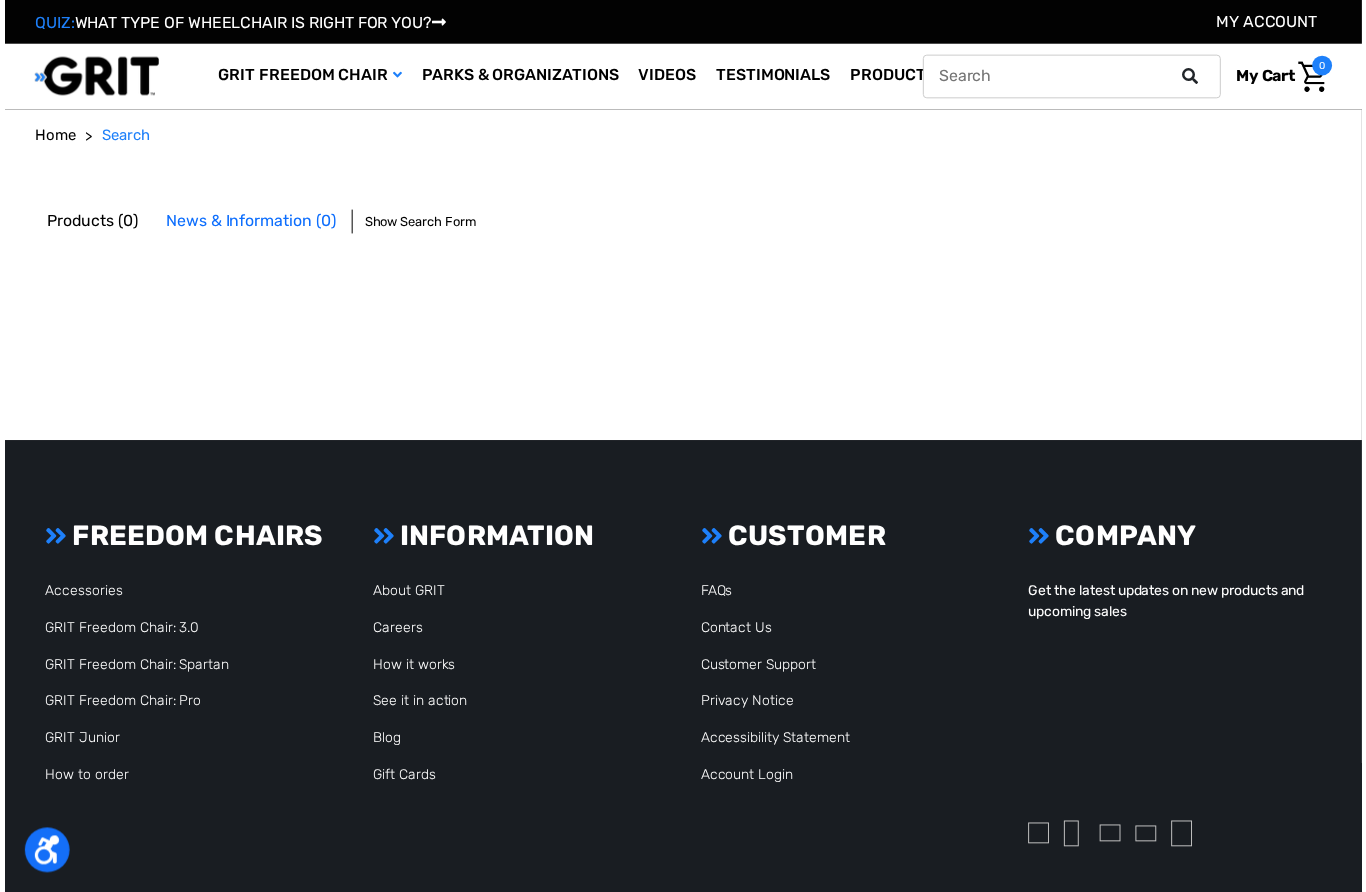 scroll, scrollTop: 0, scrollLeft: 0, axis: both 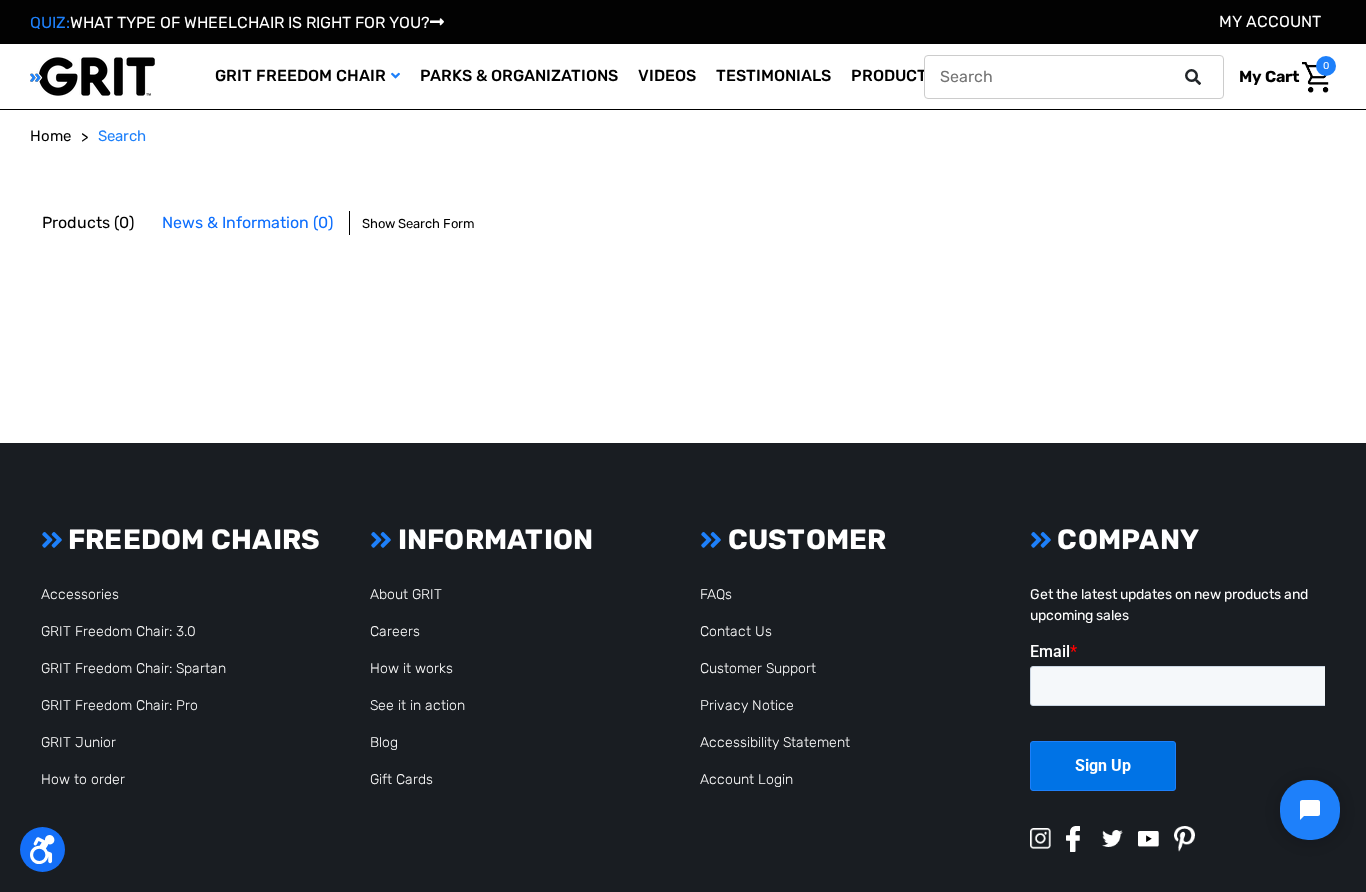 click at bounding box center (1074, 77) 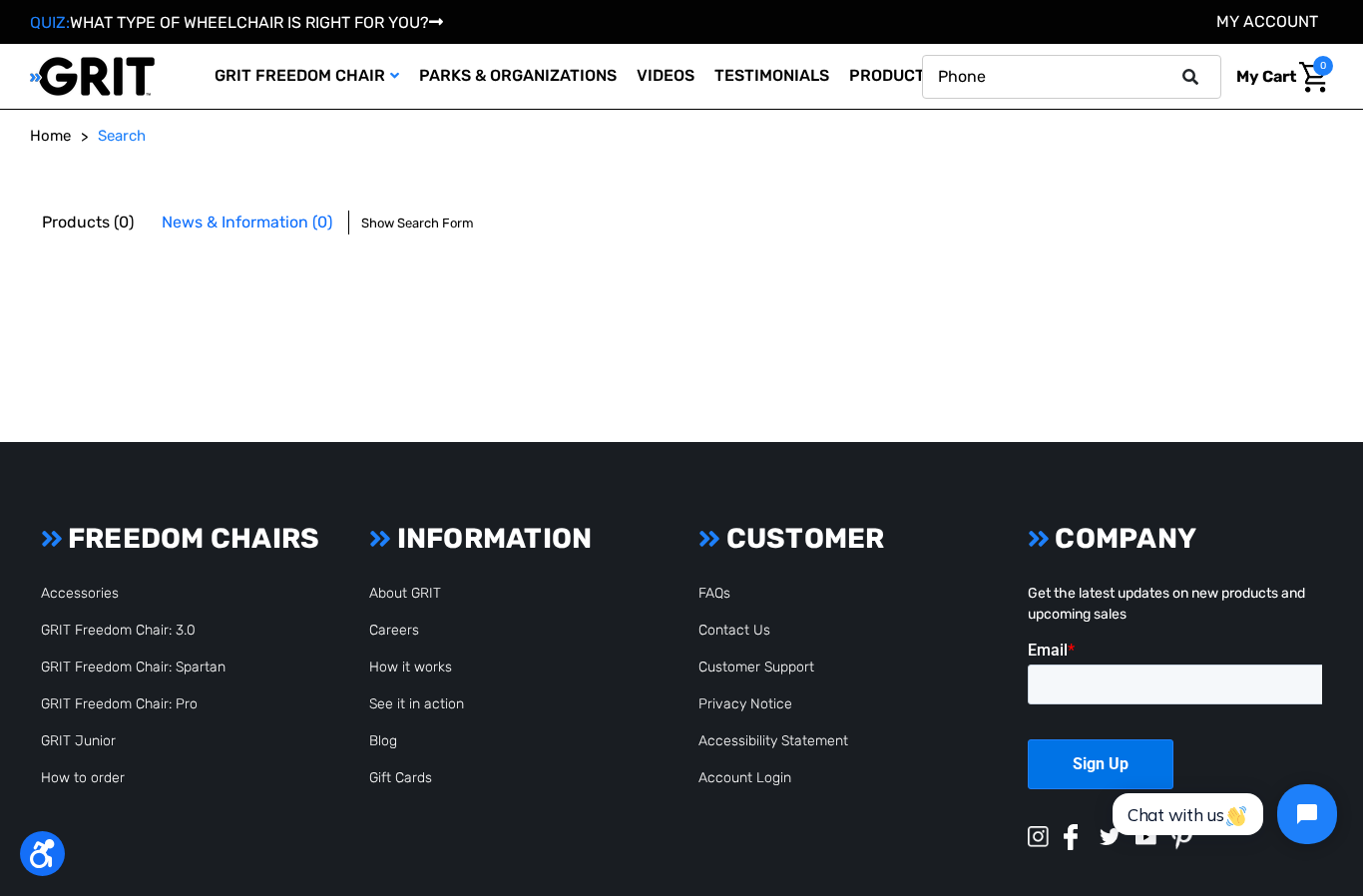 type on "Phone" 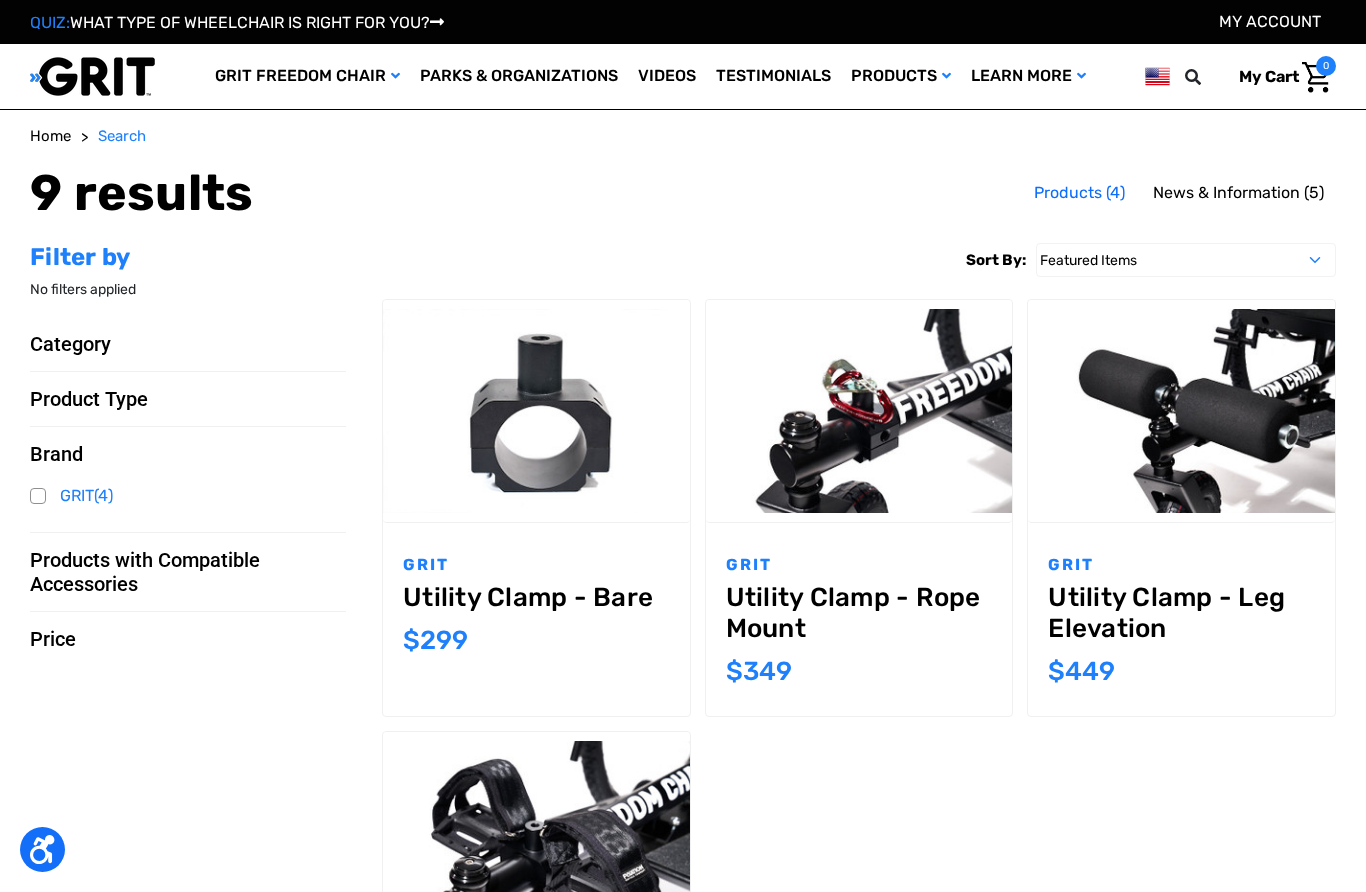 scroll, scrollTop: 0, scrollLeft: 0, axis: both 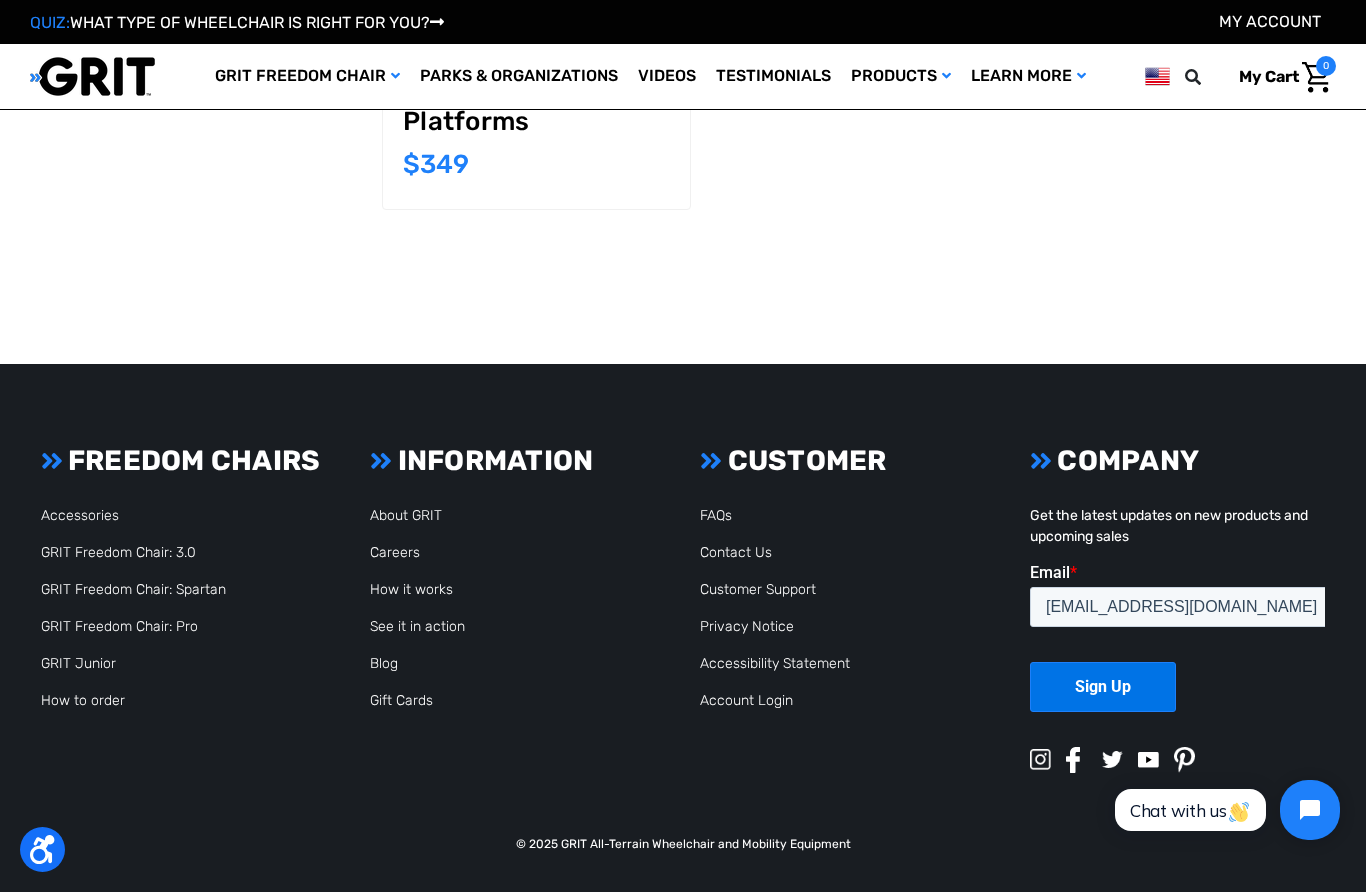 click on "Contact Us" at bounding box center (736, 552) 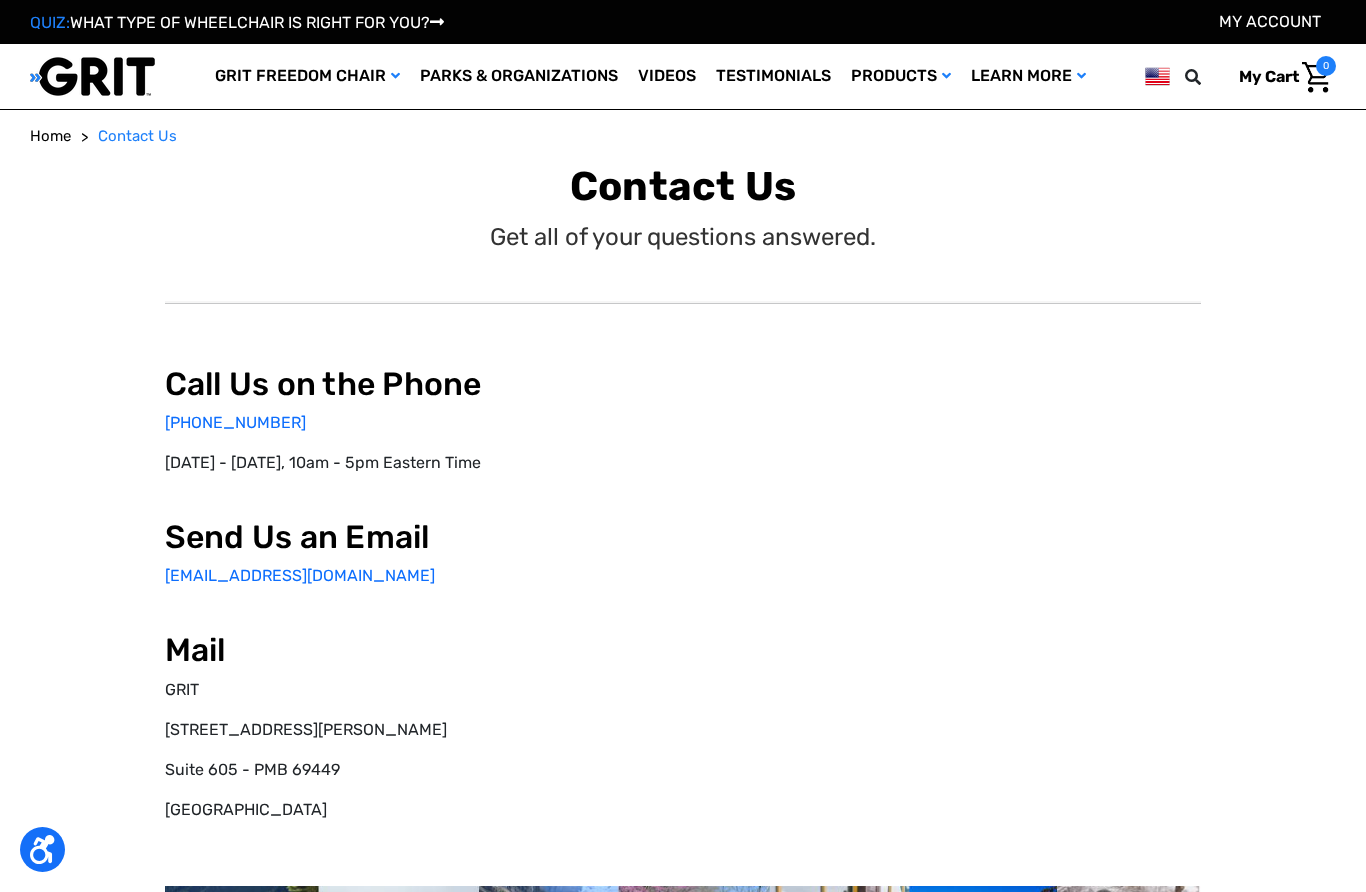 scroll, scrollTop: 0, scrollLeft: 0, axis: both 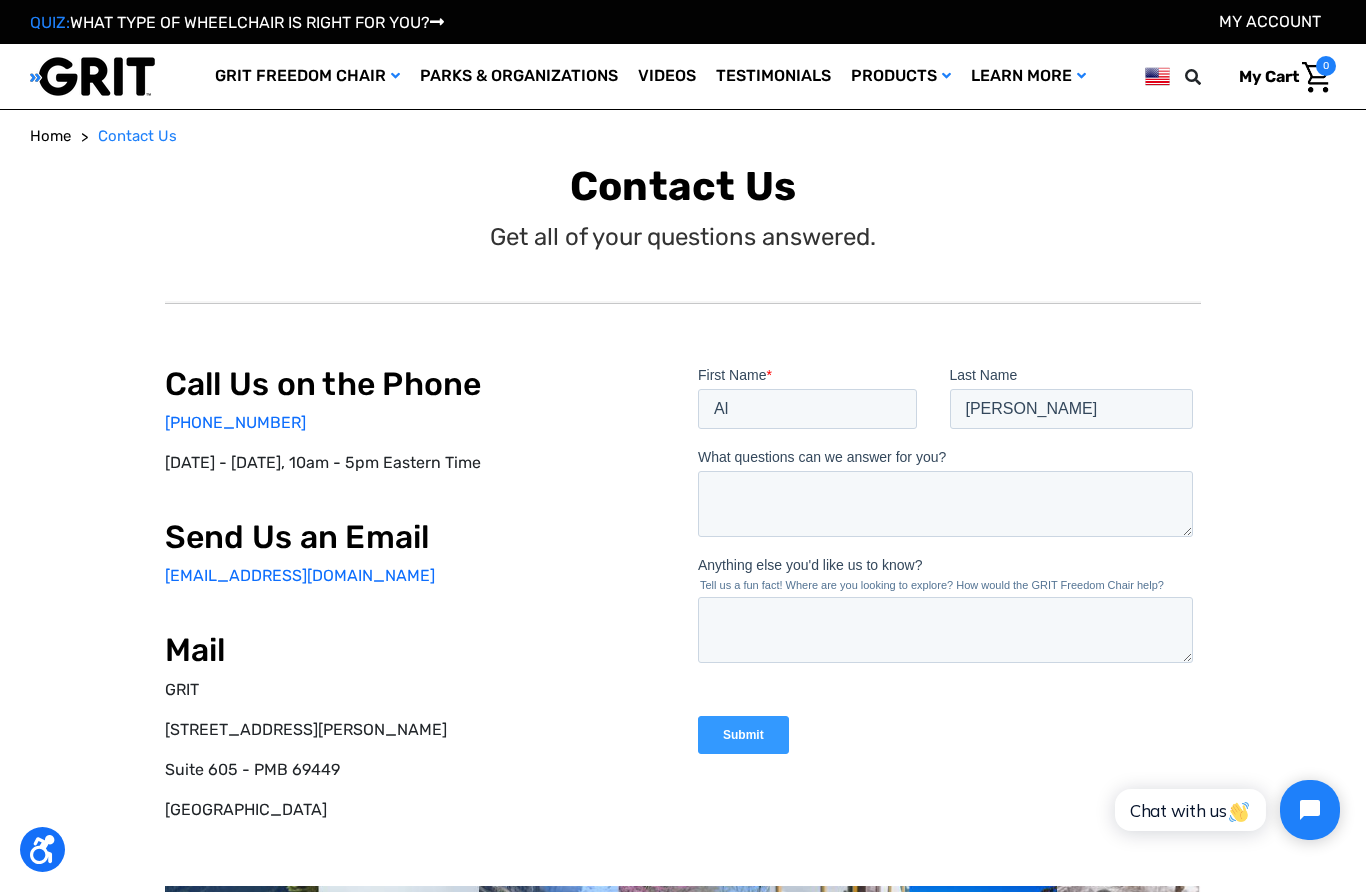 click on "[PHONE_NUMBER]" at bounding box center [235, 422] 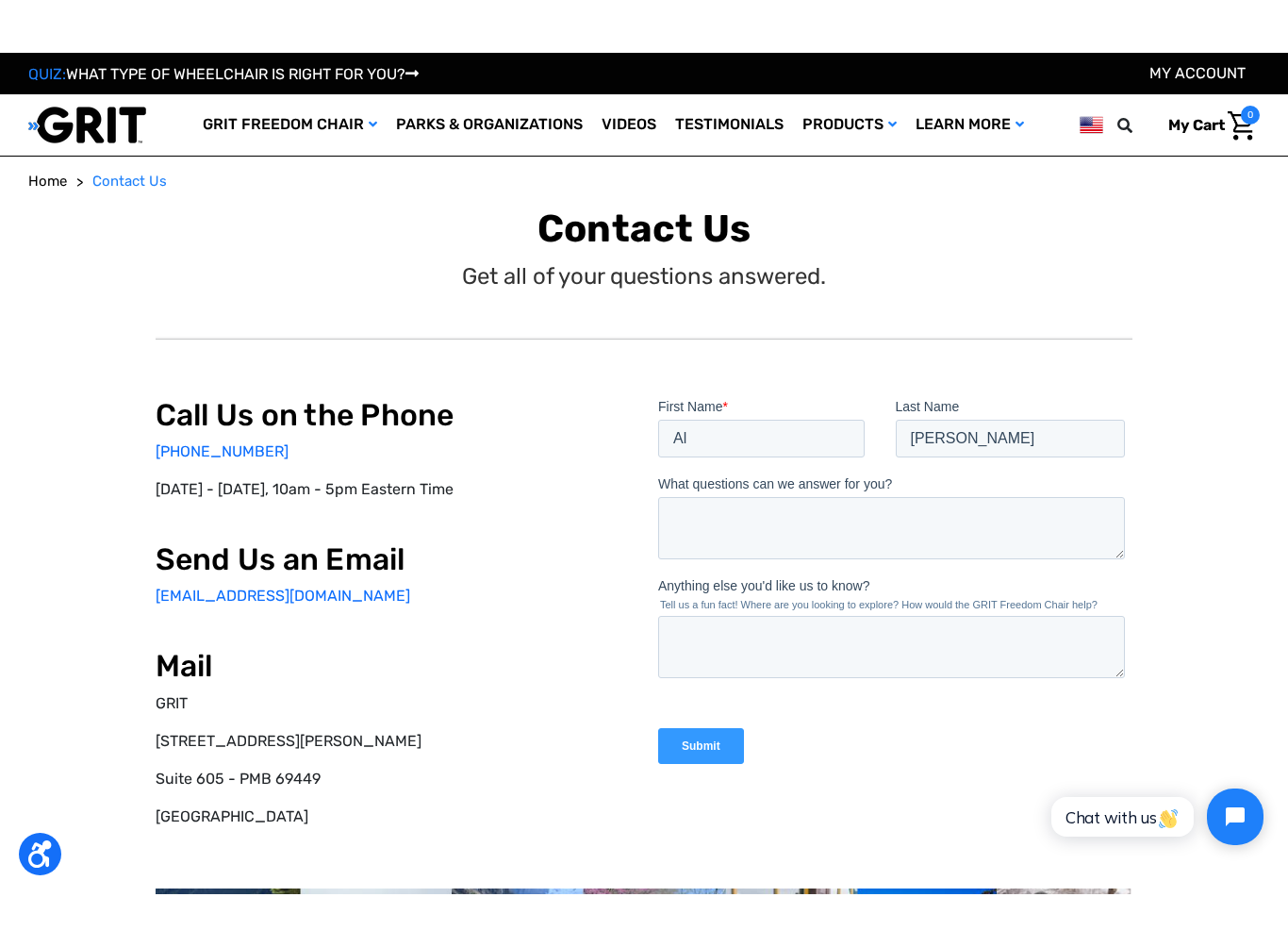 scroll, scrollTop: 0, scrollLeft: 0, axis: both 